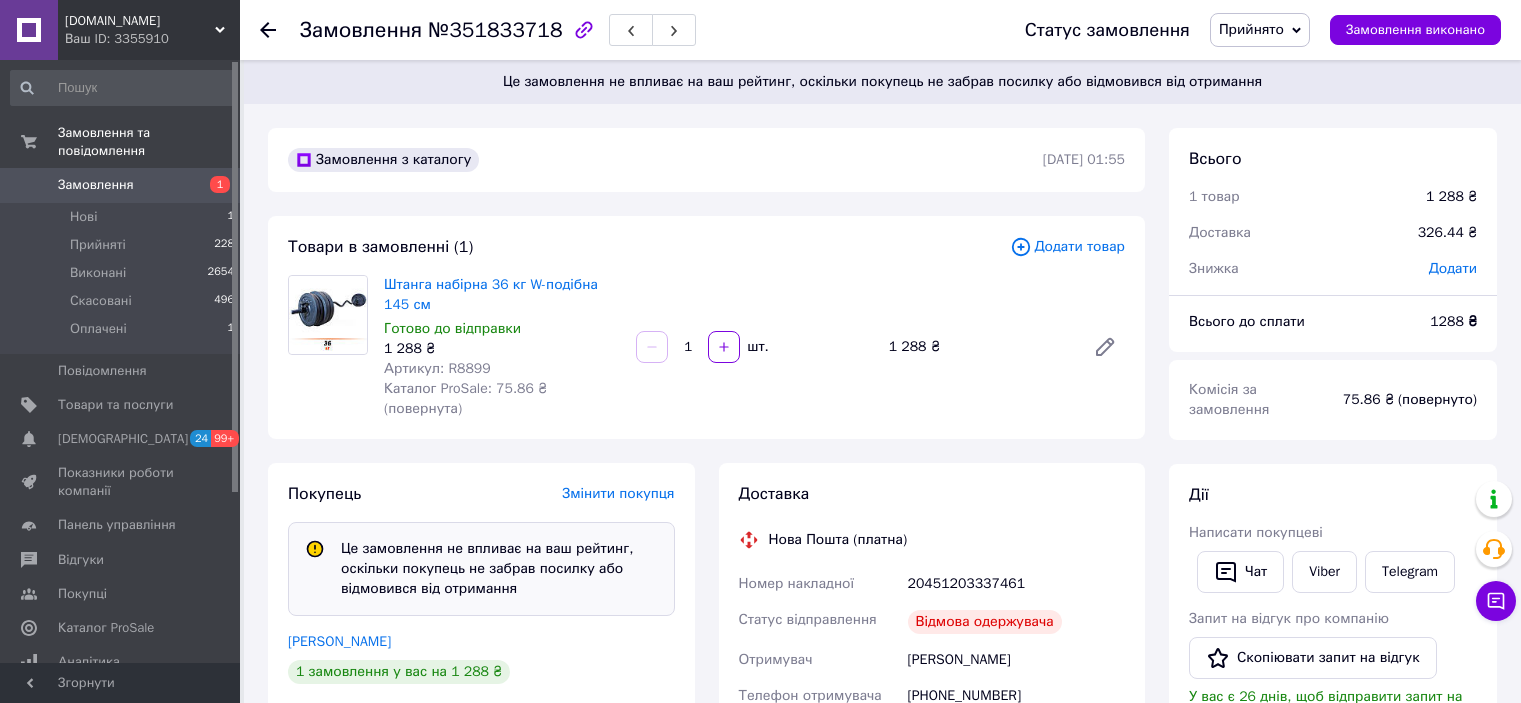 scroll, scrollTop: 266, scrollLeft: 0, axis: vertical 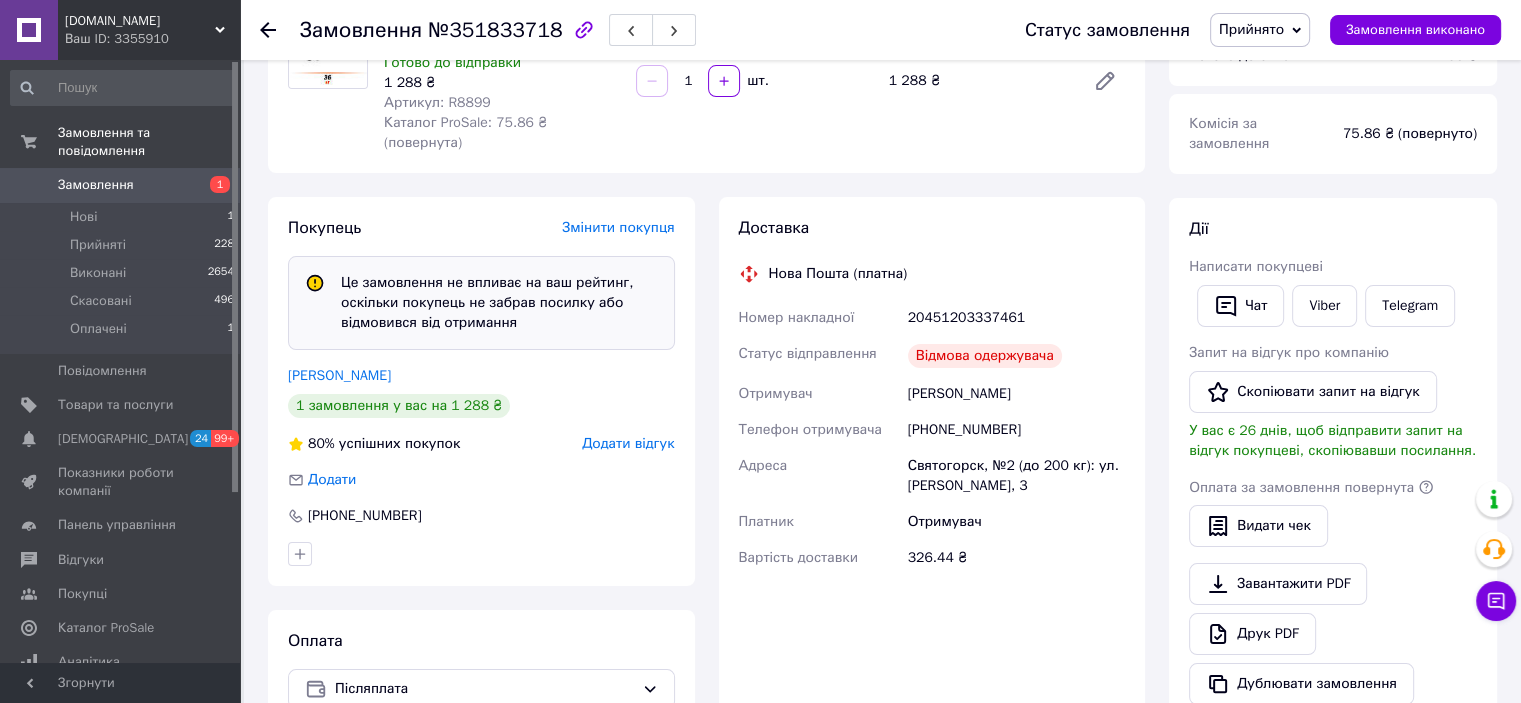 click on "[DOMAIN_NAME] Ваш ID: 3355910" at bounding box center (149, 30) 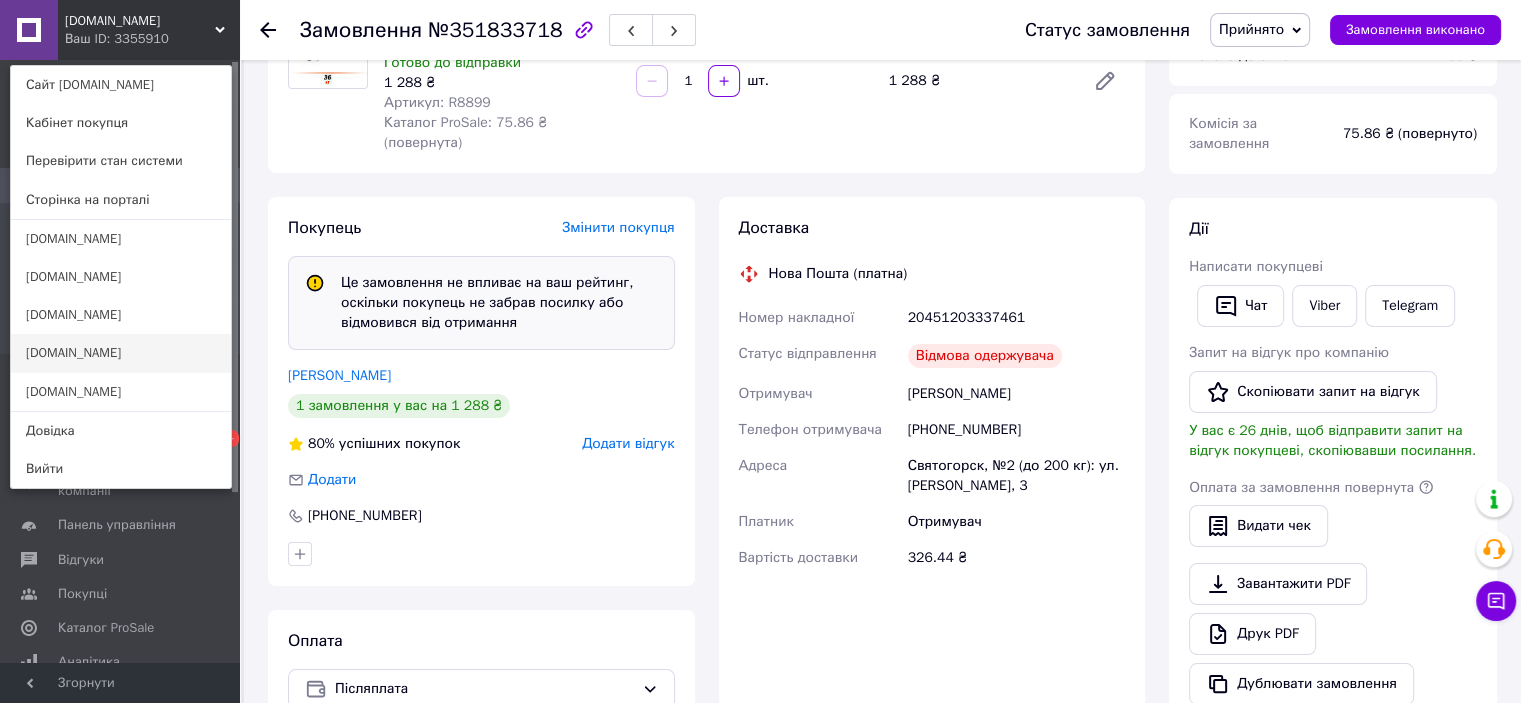 click on "[DOMAIN_NAME]" at bounding box center (121, 353) 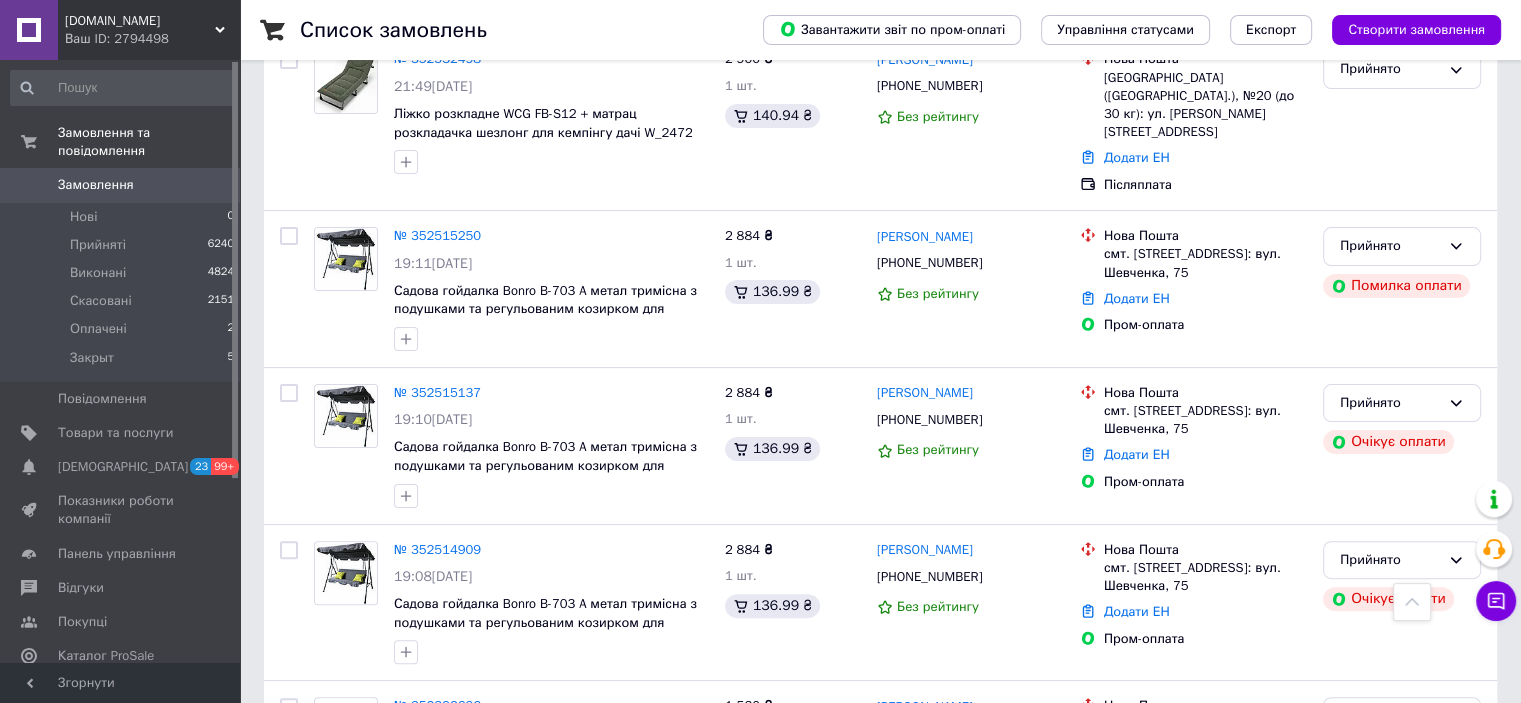 scroll, scrollTop: 0, scrollLeft: 0, axis: both 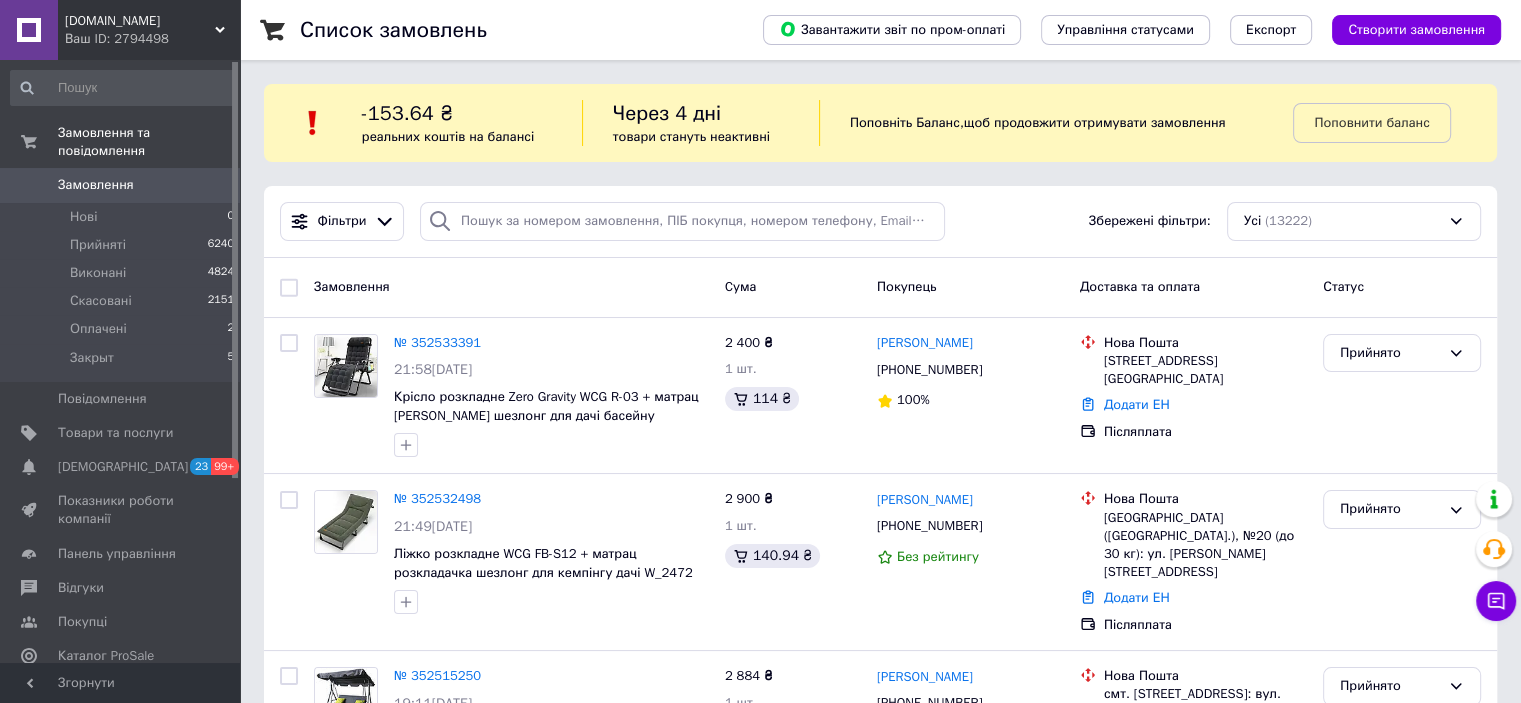 click on "Whiteshop.com.ua Ваш ID: 2794498" at bounding box center [149, 30] 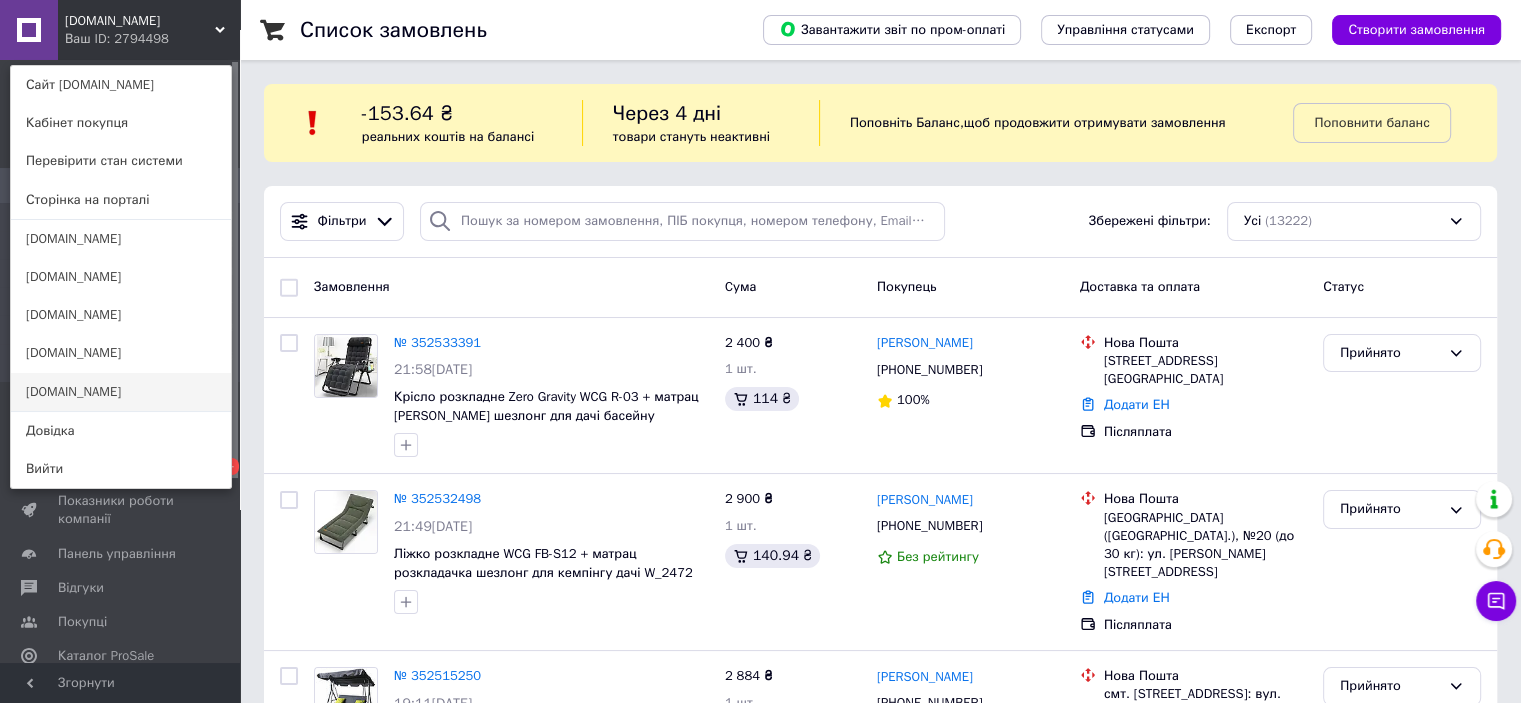 click on "[DOMAIN_NAME]" at bounding box center [121, 392] 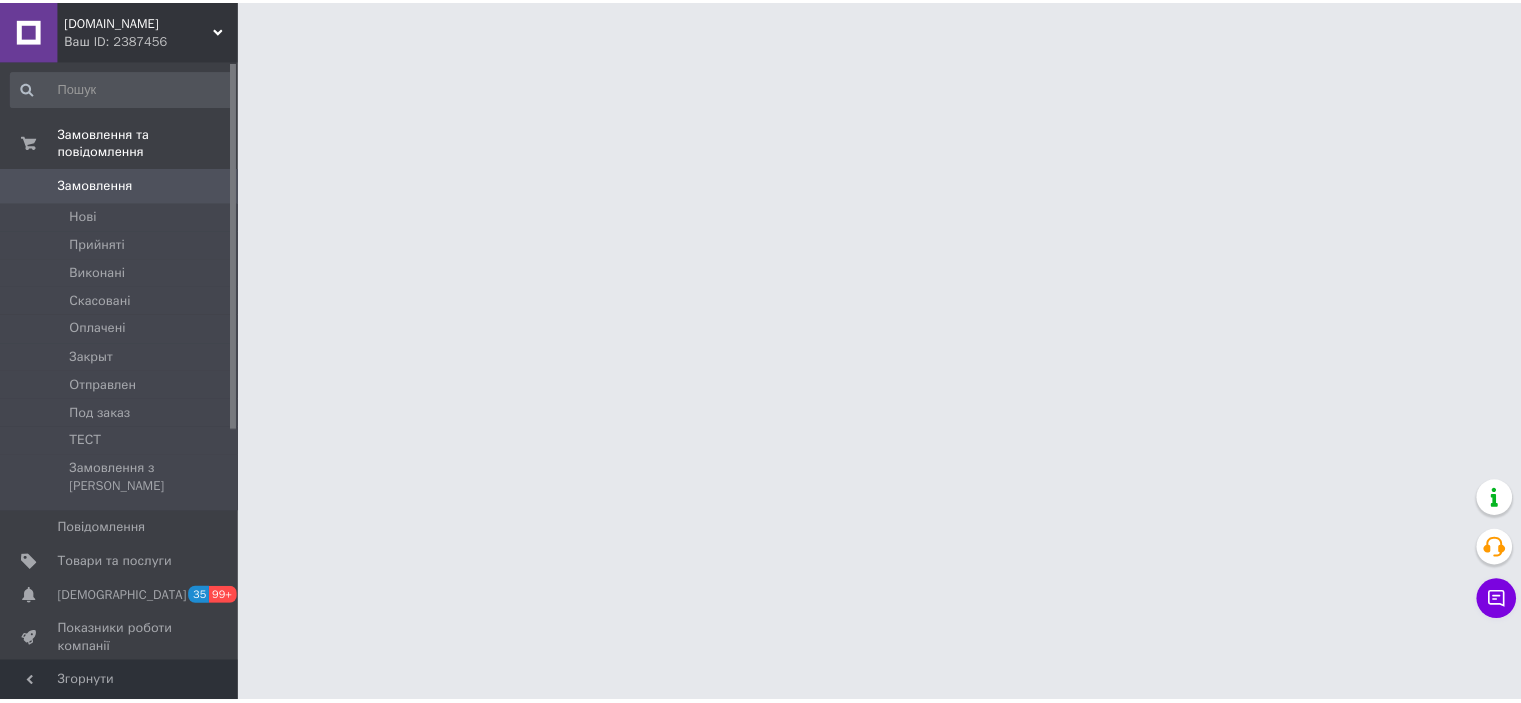 scroll, scrollTop: 0, scrollLeft: 0, axis: both 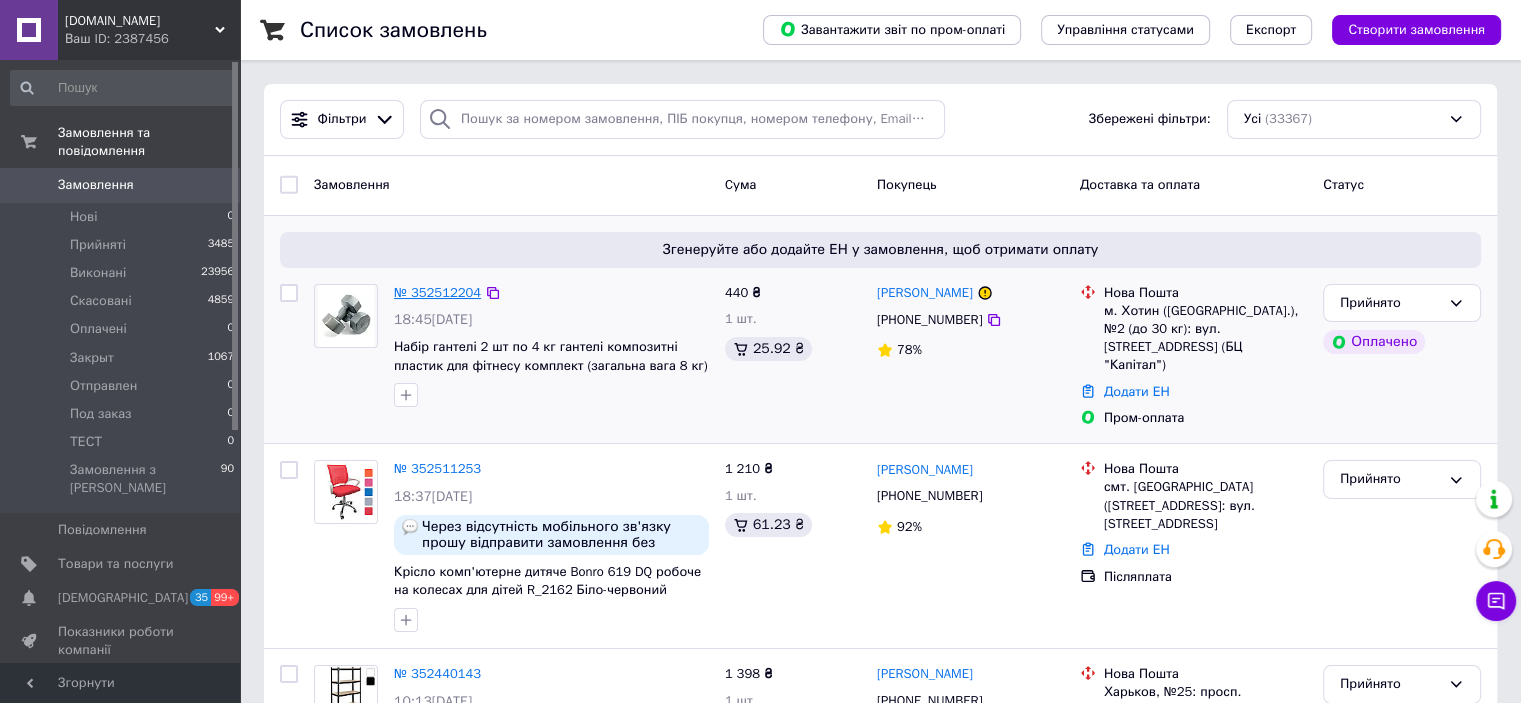 click on "№ 352512204" at bounding box center (437, 292) 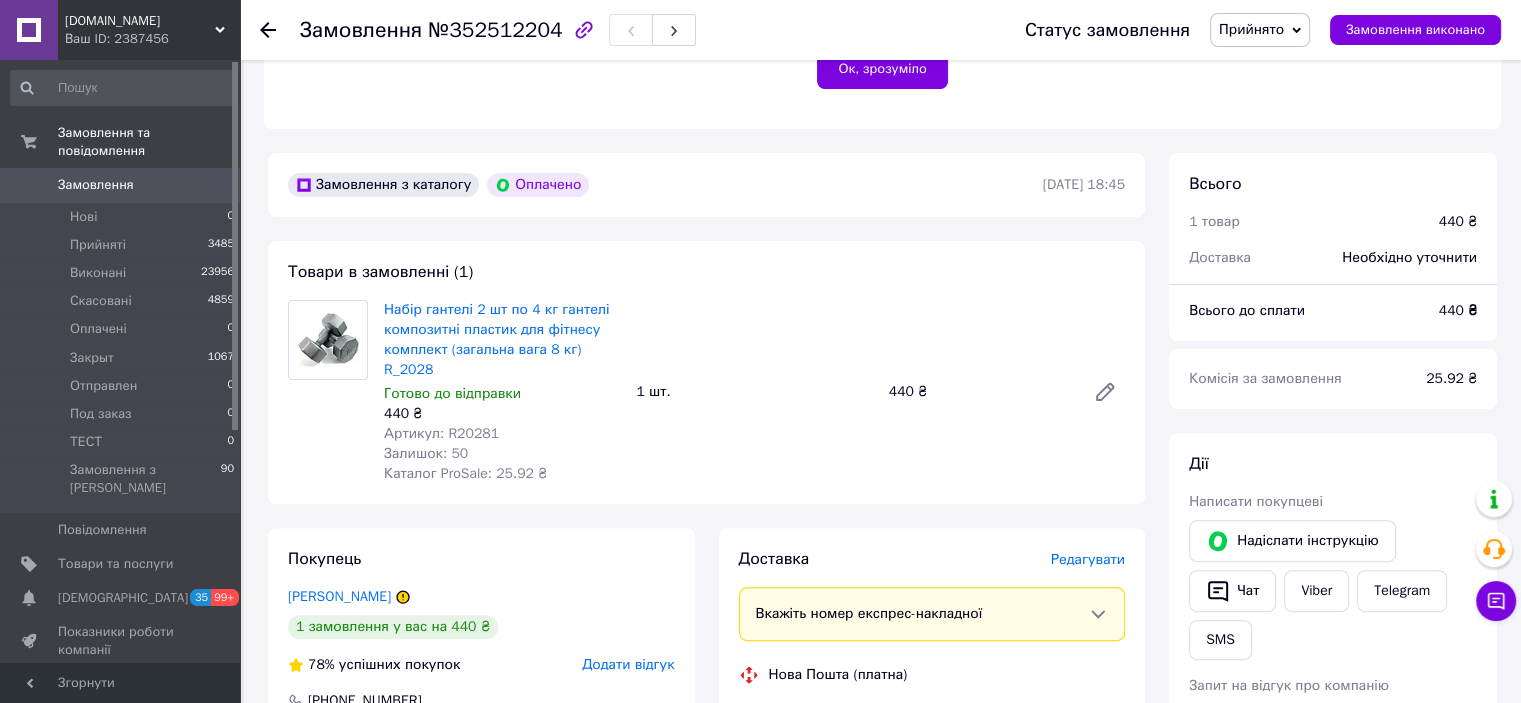 scroll, scrollTop: 933, scrollLeft: 0, axis: vertical 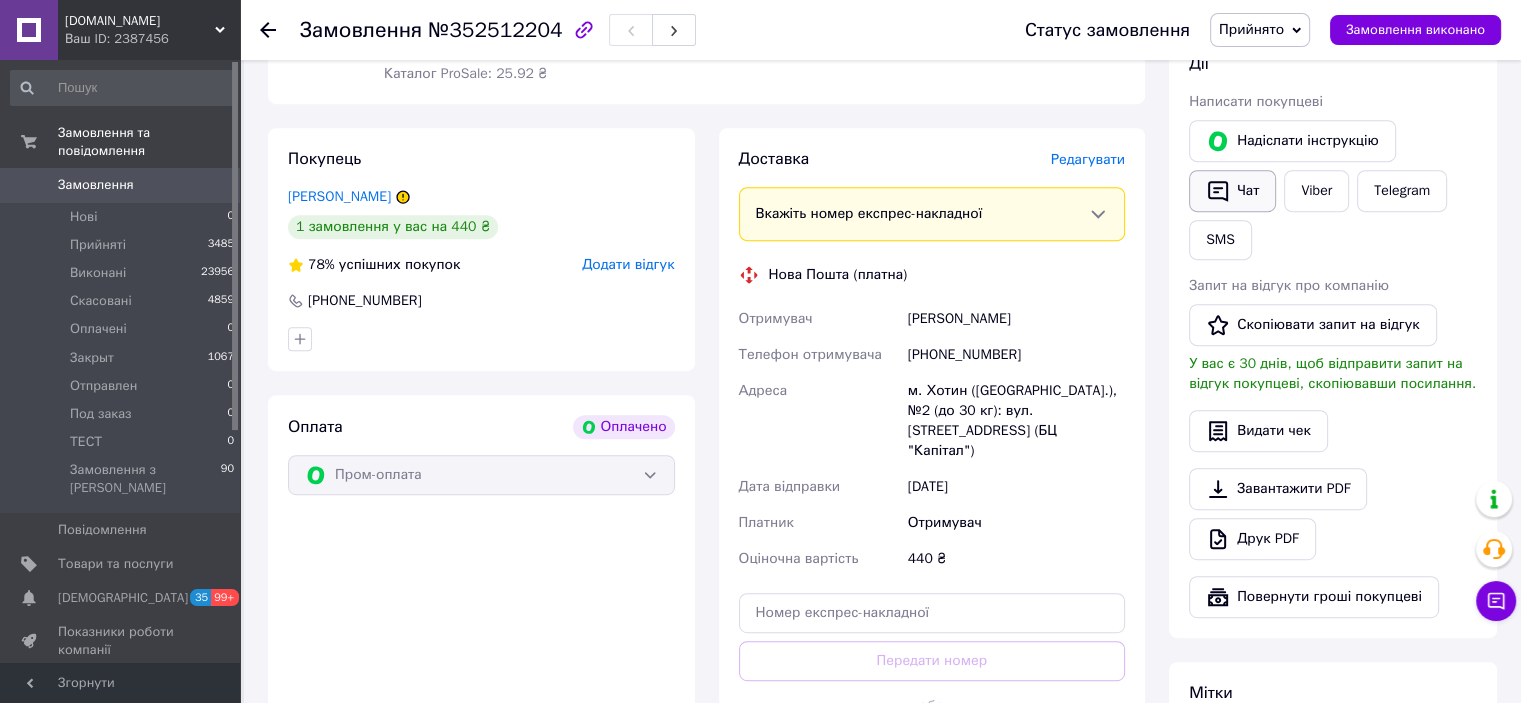 click on "Чат" at bounding box center [1232, 191] 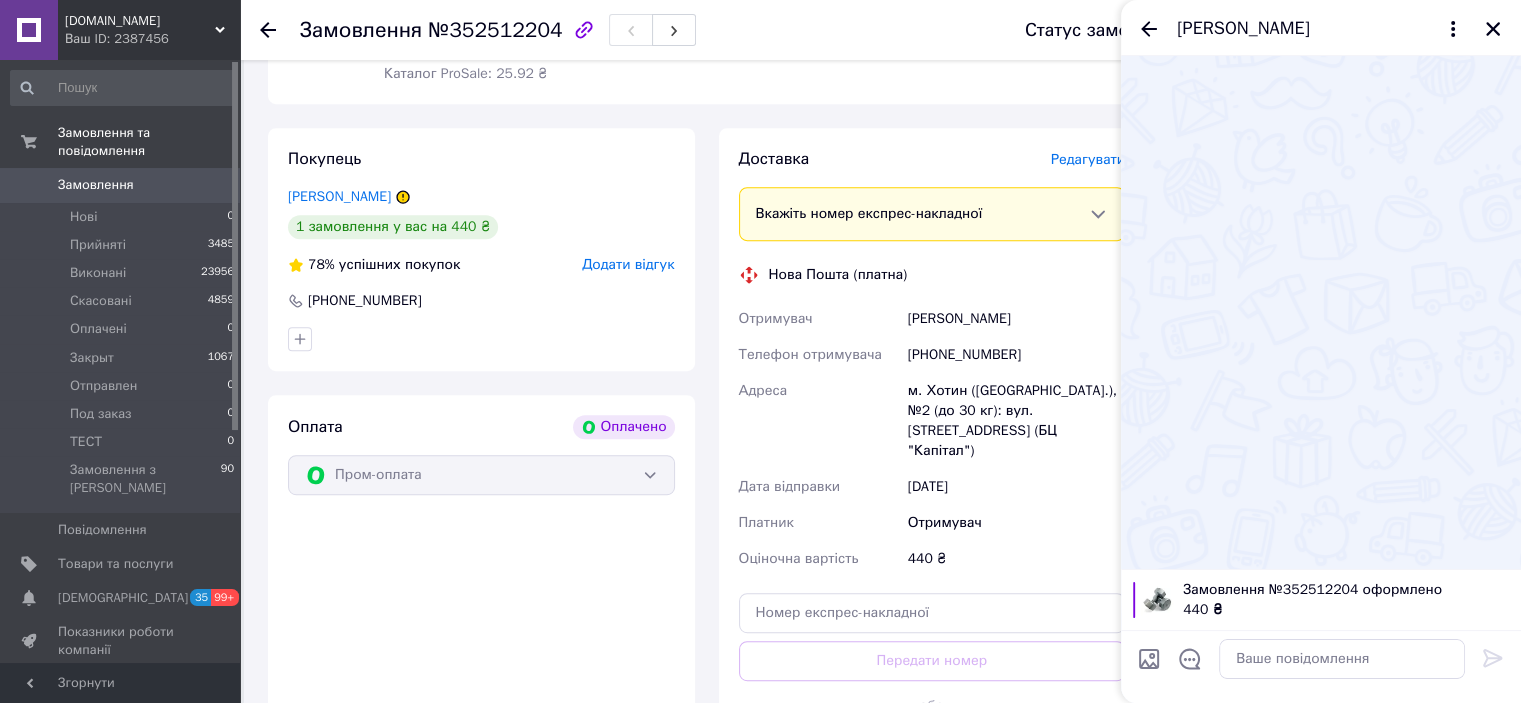 click at bounding box center [1342, 659] 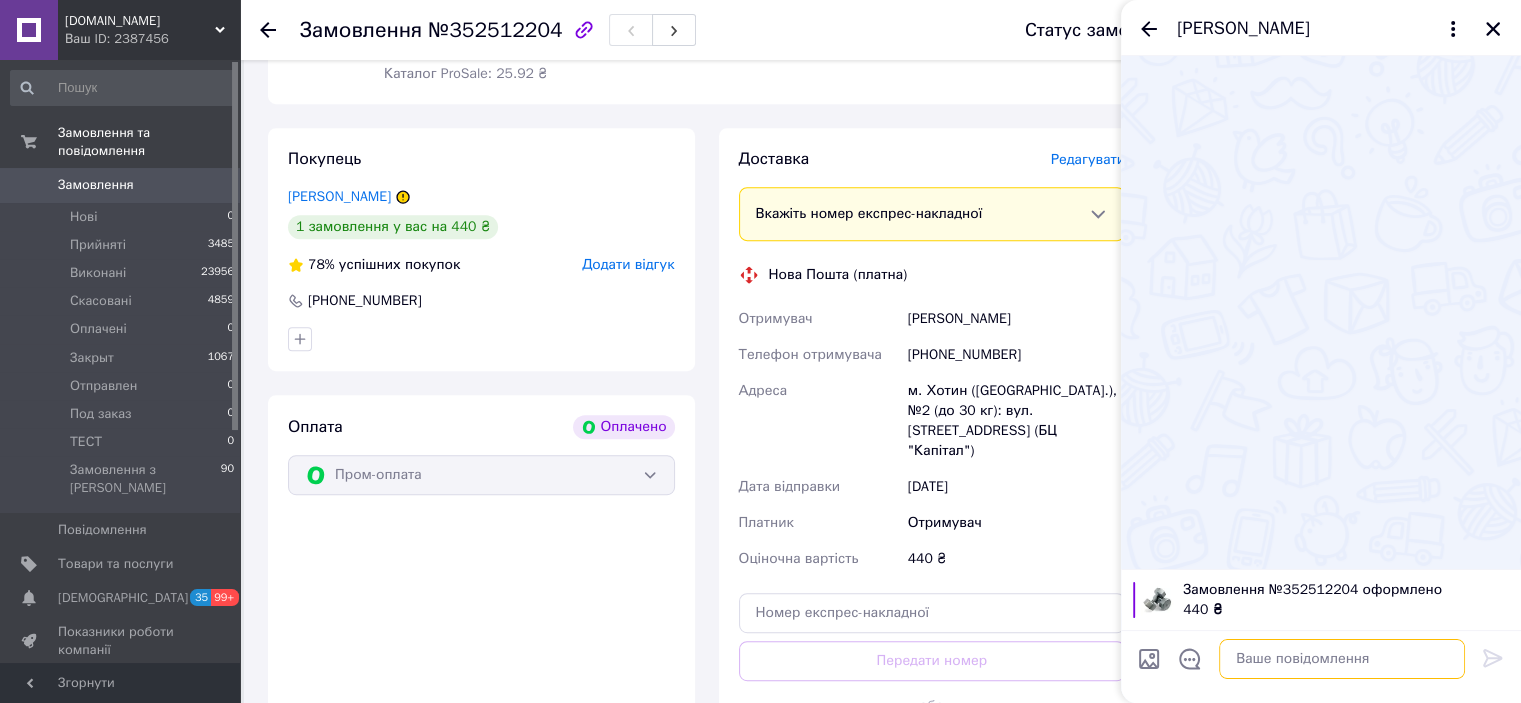 drag, startPoint x: 1331, startPoint y: 671, endPoint x: 1334, endPoint y: 659, distance: 12.369317 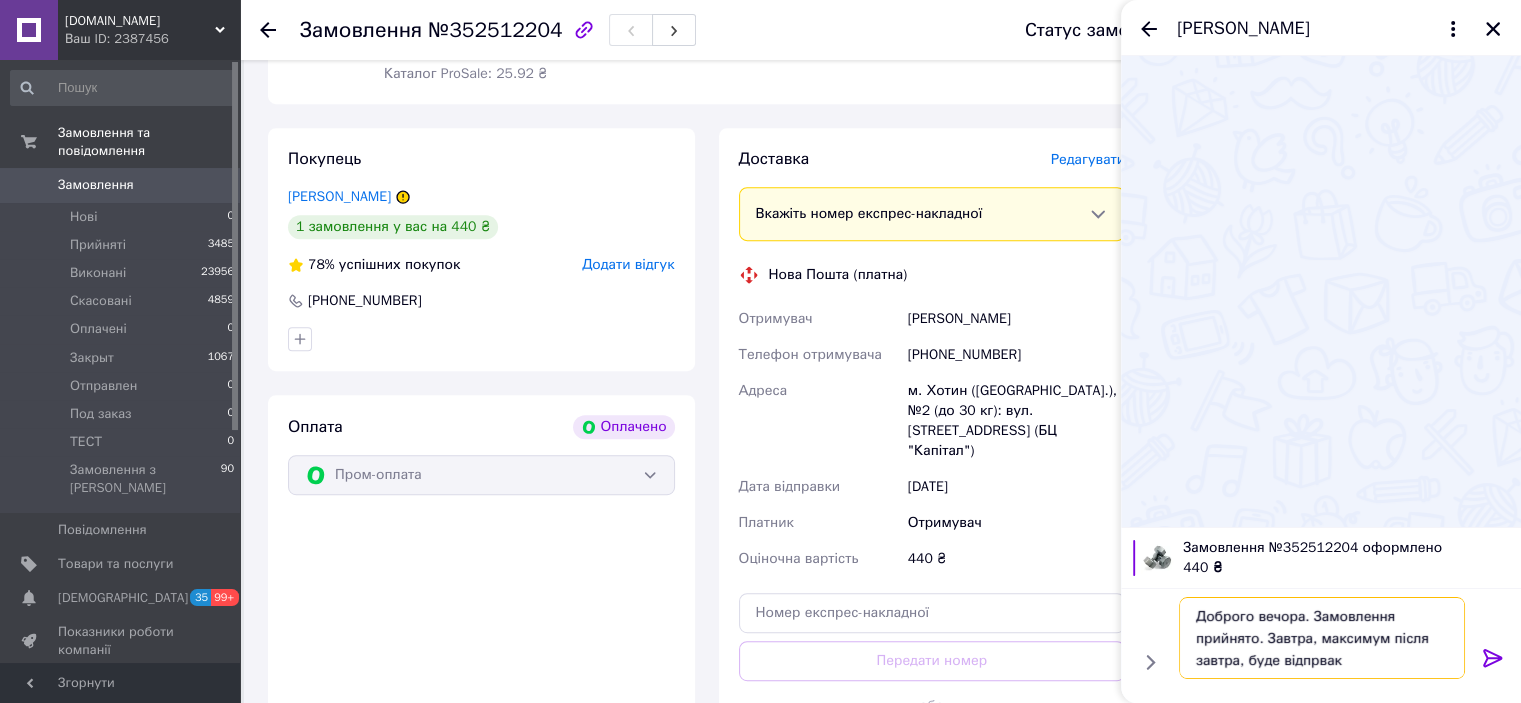 type on "Доброго вечора. Замовлення прийнято. Завтра, максимум після завтра, буде відпрвака" 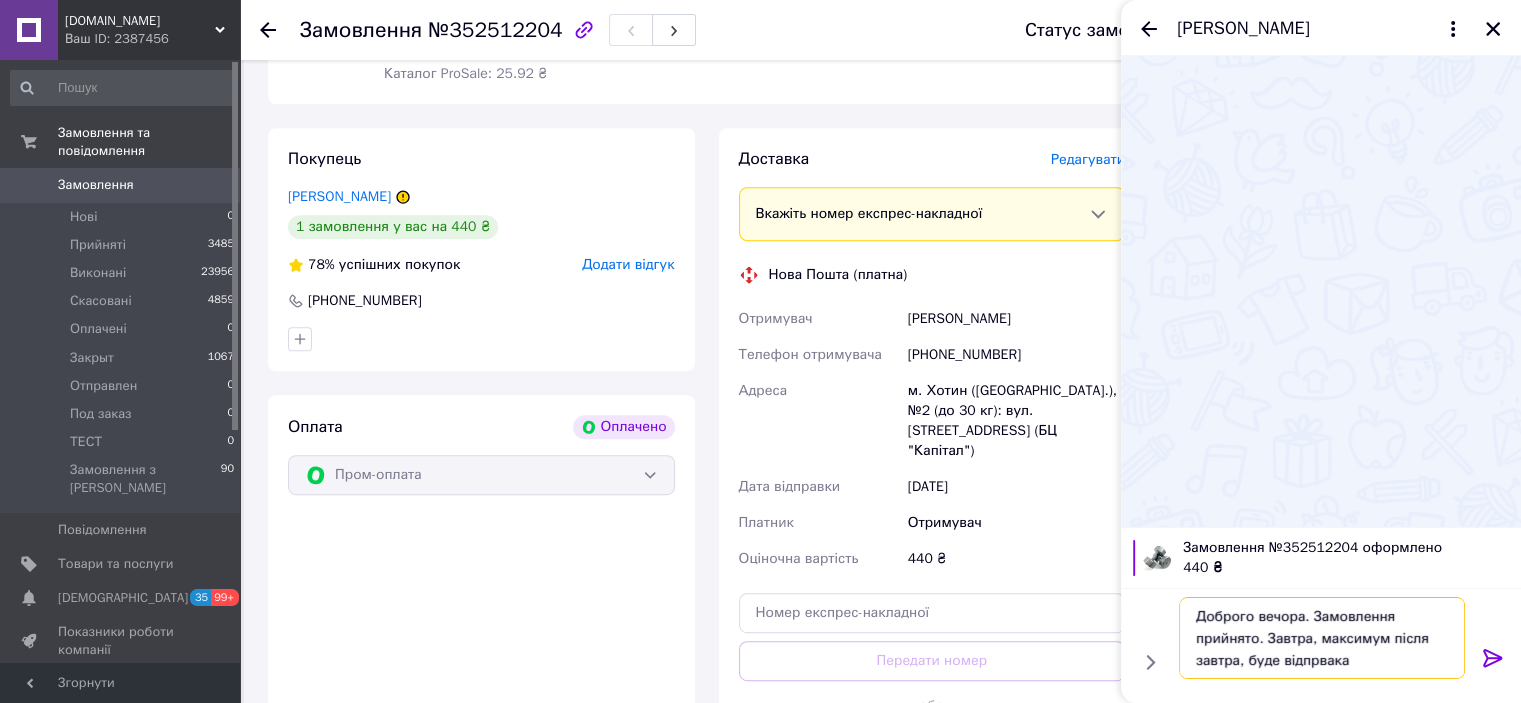 type 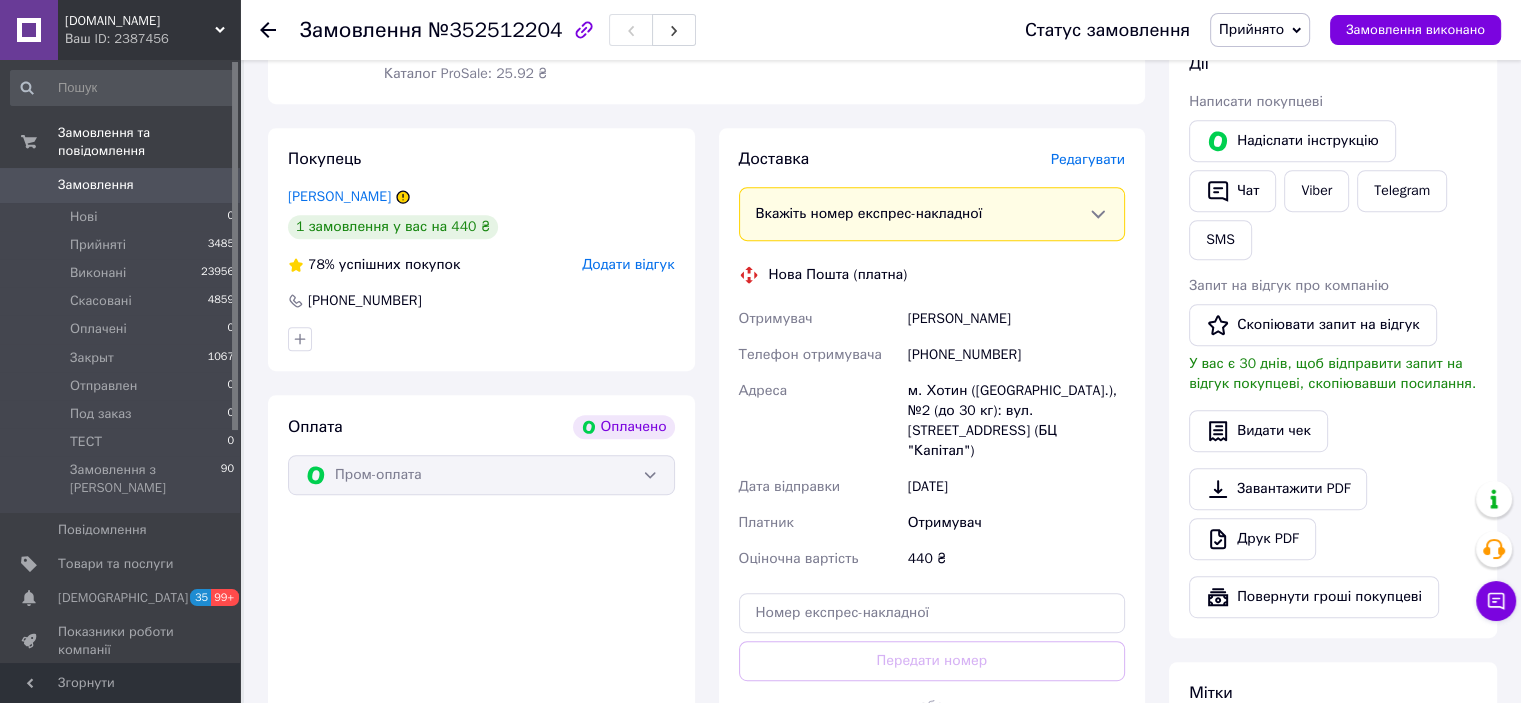 click on "[DOMAIN_NAME]" at bounding box center [140, 21] 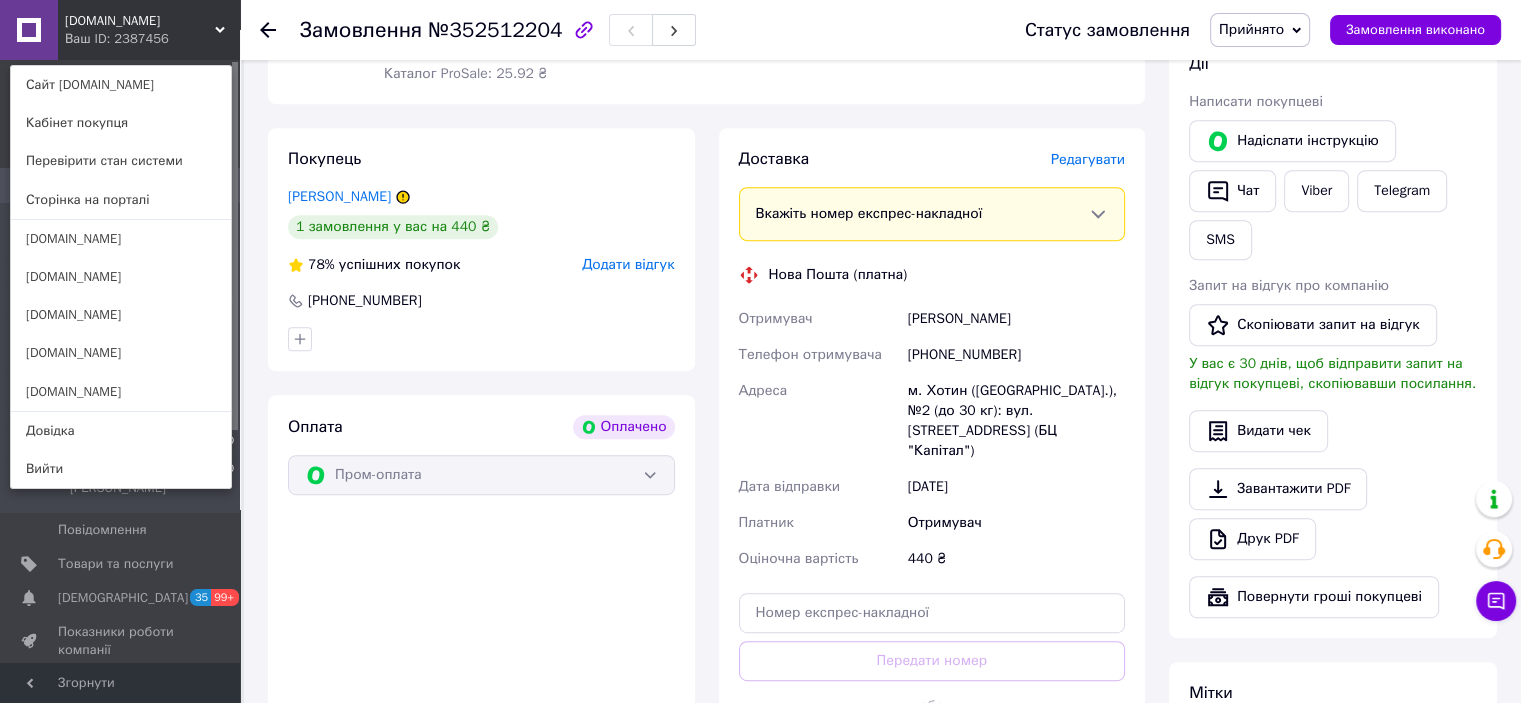 click on "Redstore.com.ua Ваш ID: 2387456 Сайт Redstore.com.ua Кабінет покупця Перевірити стан системи Сторінка на порталі Dobrostore.com.ua Vseshotreba.com.ua Broshop.com.ua Marketgo.com.ua Whiteshop.com.ua Довідка Вийти" at bounding box center (120, 30) 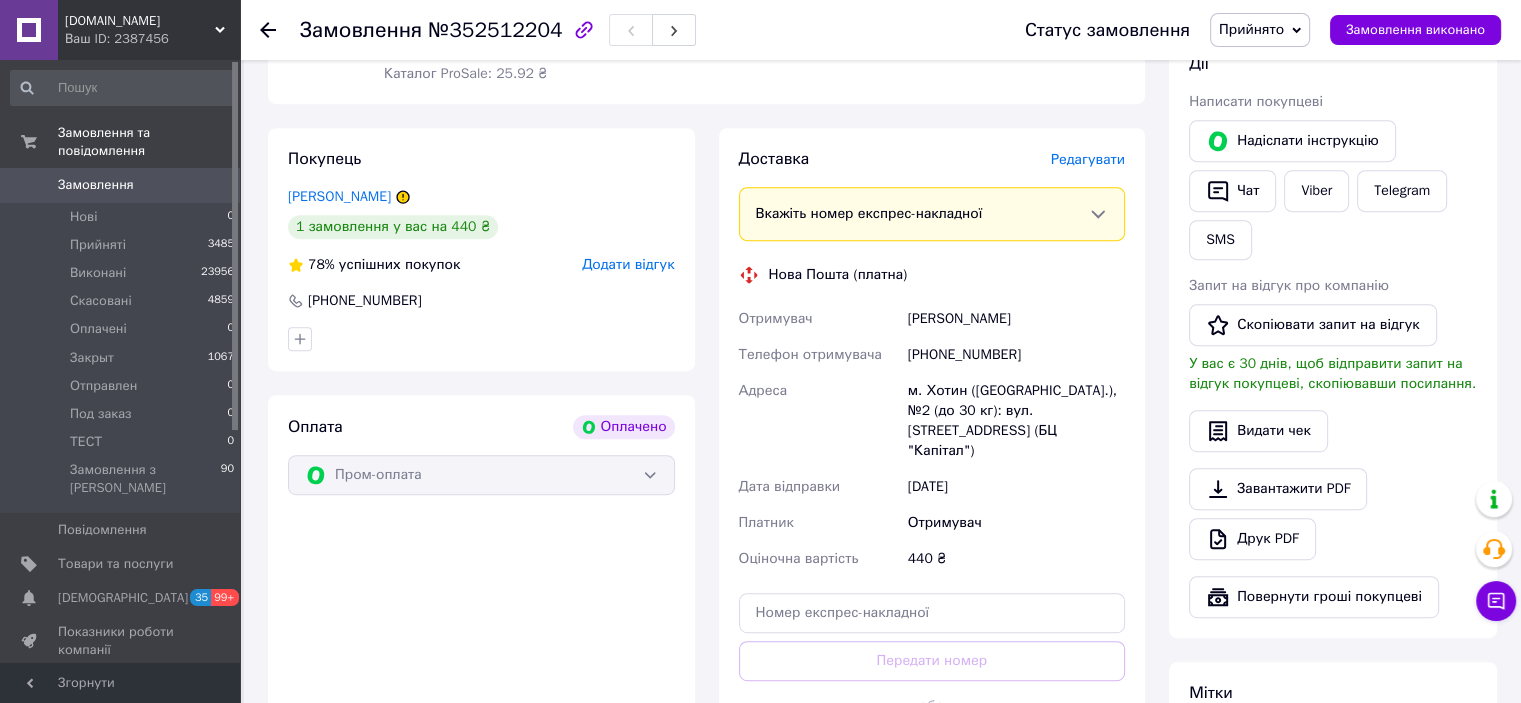 click on "Замовлення" at bounding box center [121, 185] 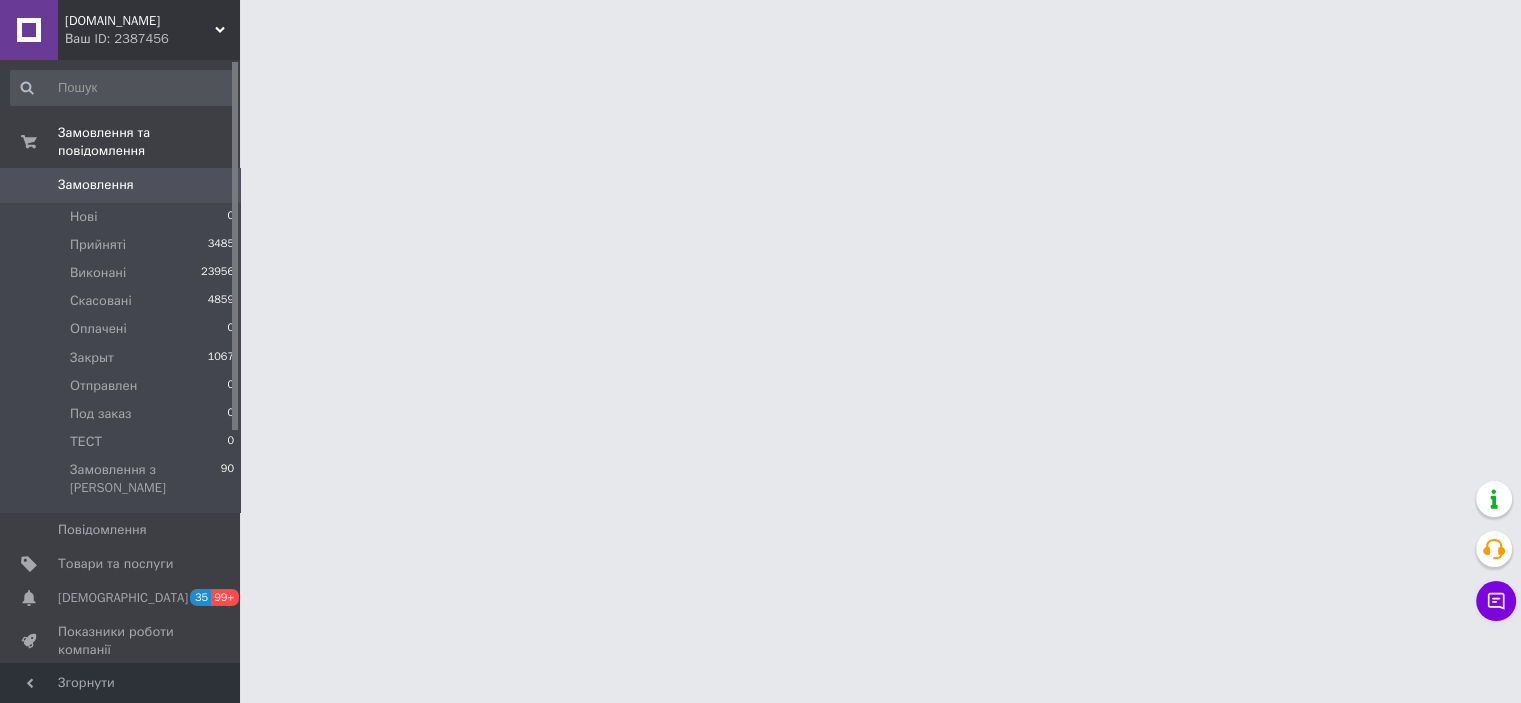 scroll, scrollTop: 0, scrollLeft: 0, axis: both 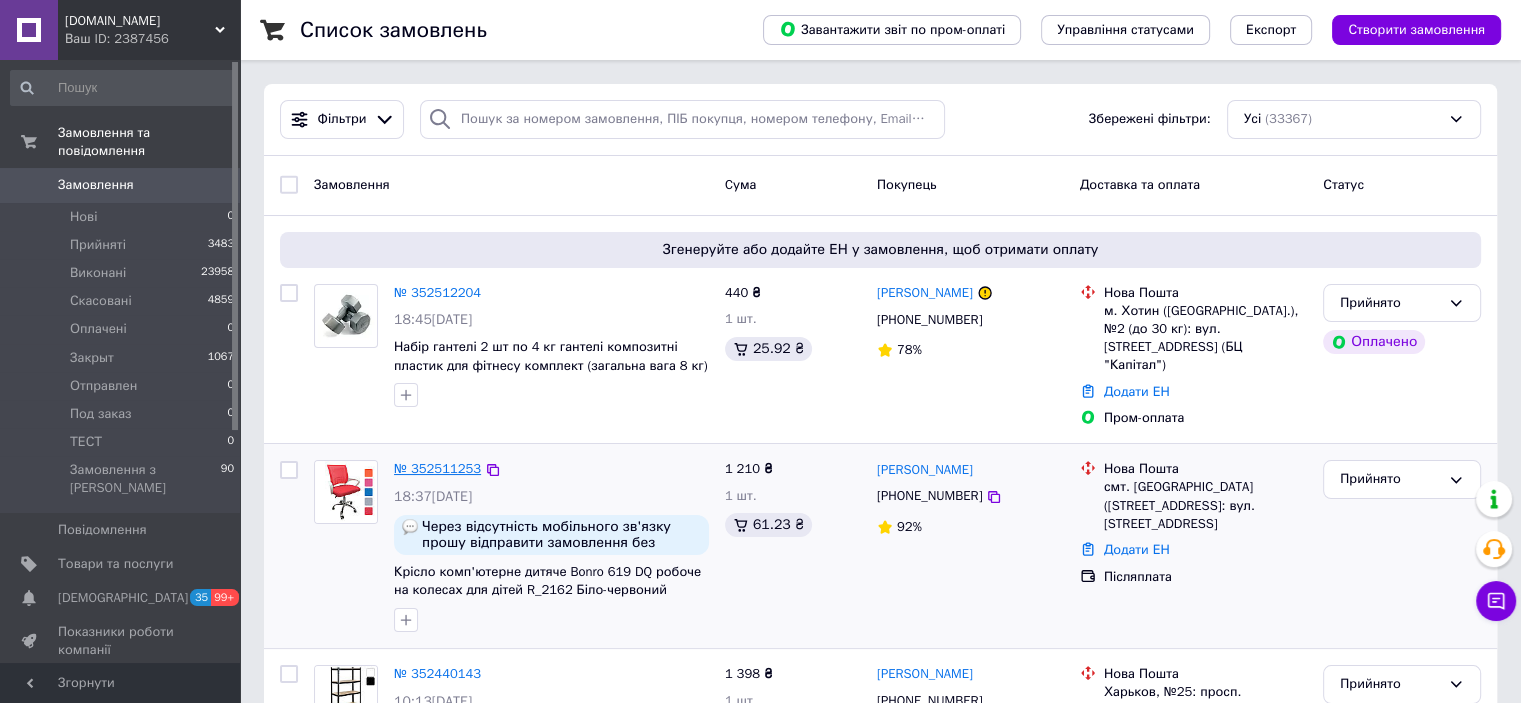 click on "№ 352511253" at bounding box center (437, 468) 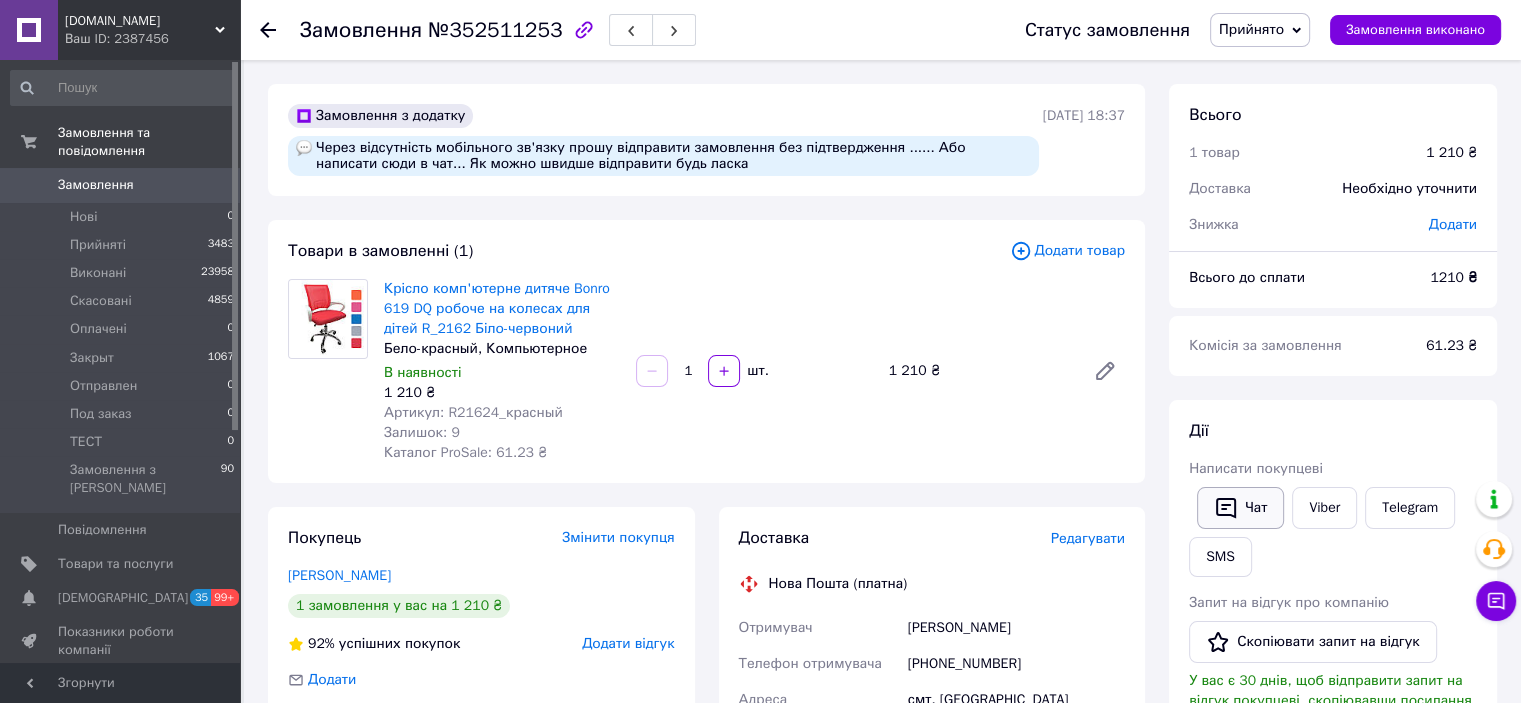 click on "Чат" at bounding box center (1240, 508) 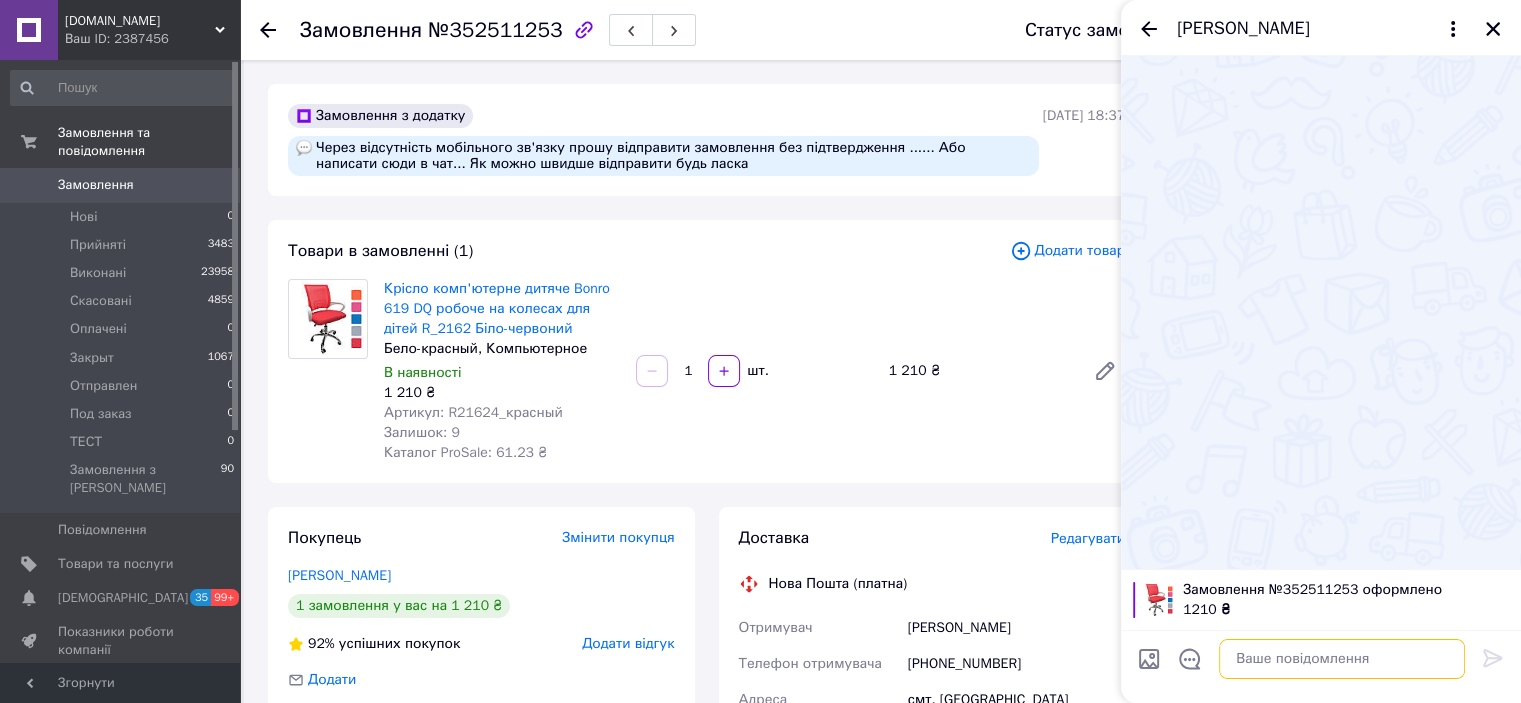click at bounding box center (1342, 659) 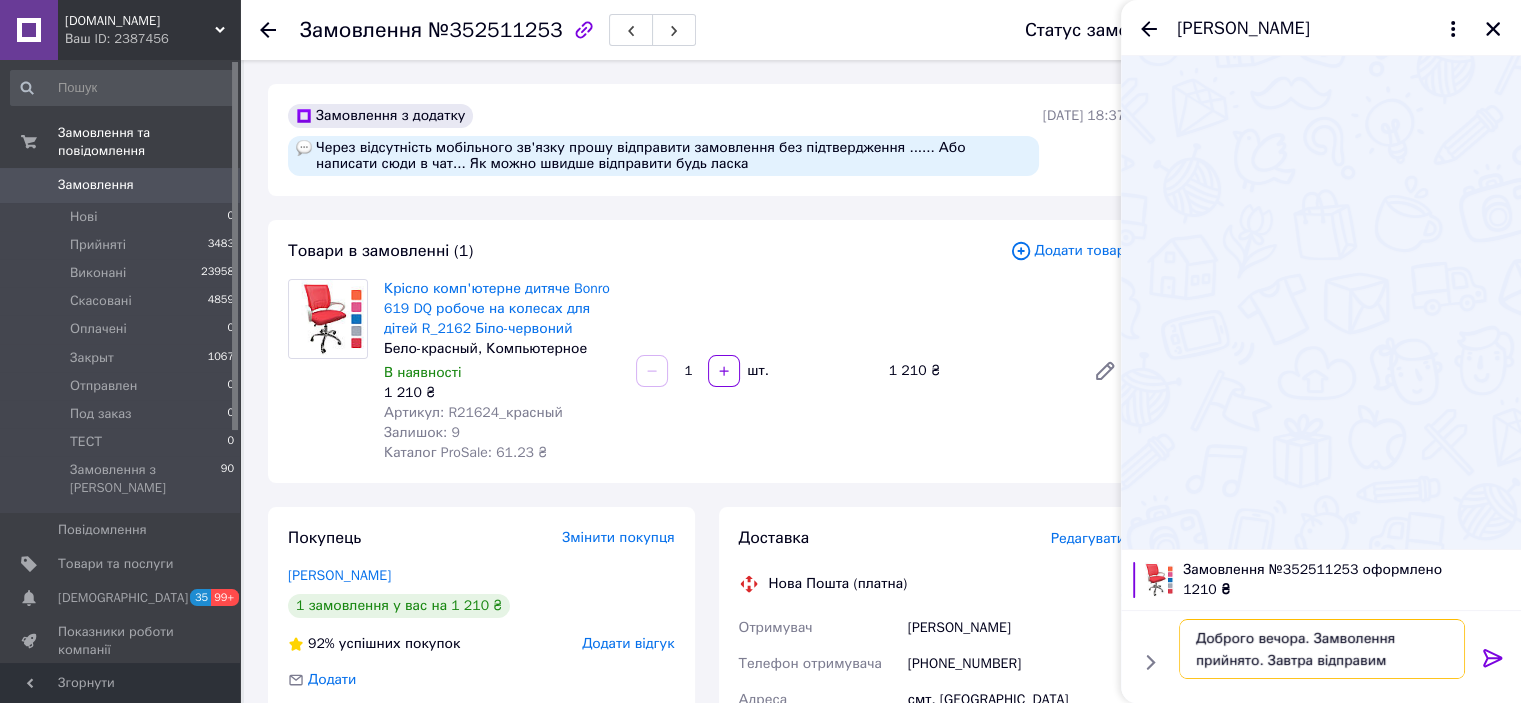 type on "Доброго вечора. Замволення прийнято. Завтра відправимо" 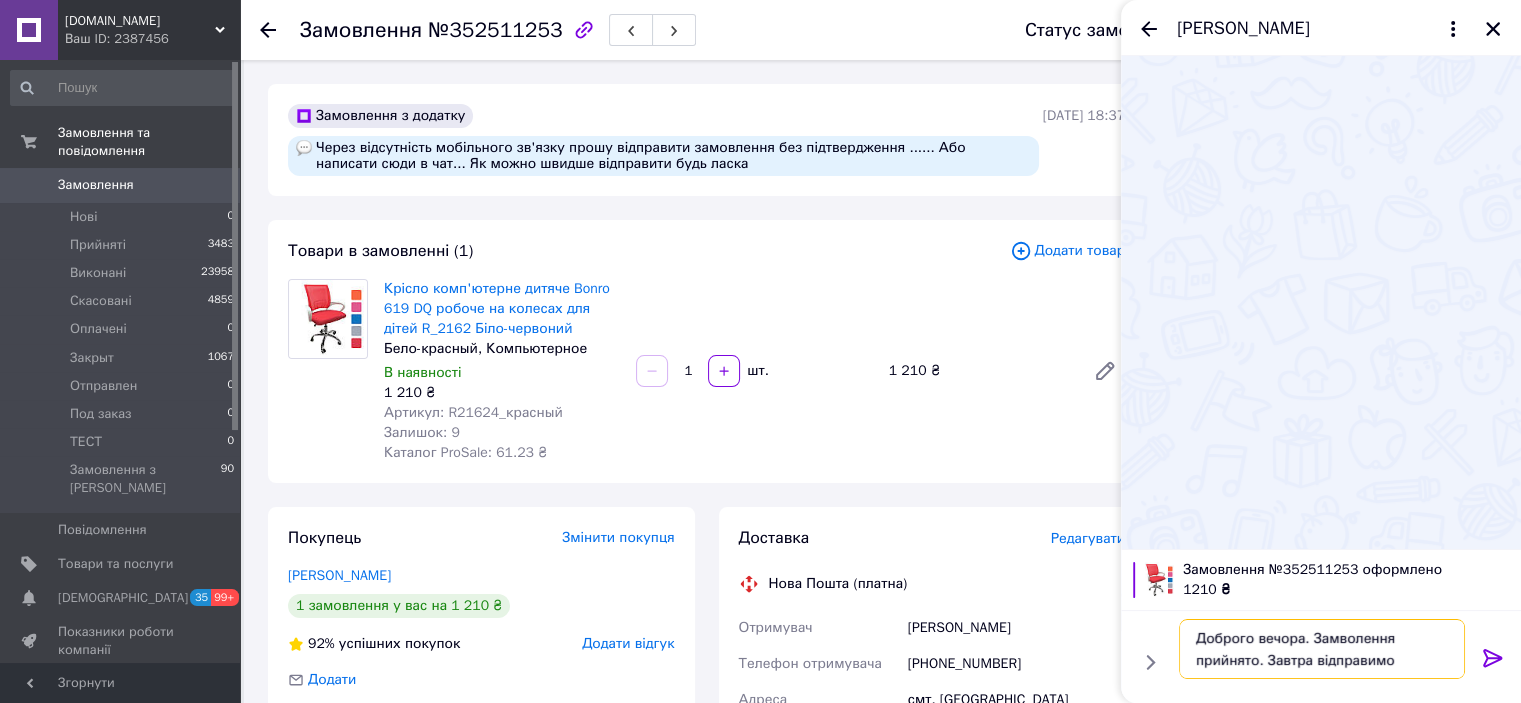 type 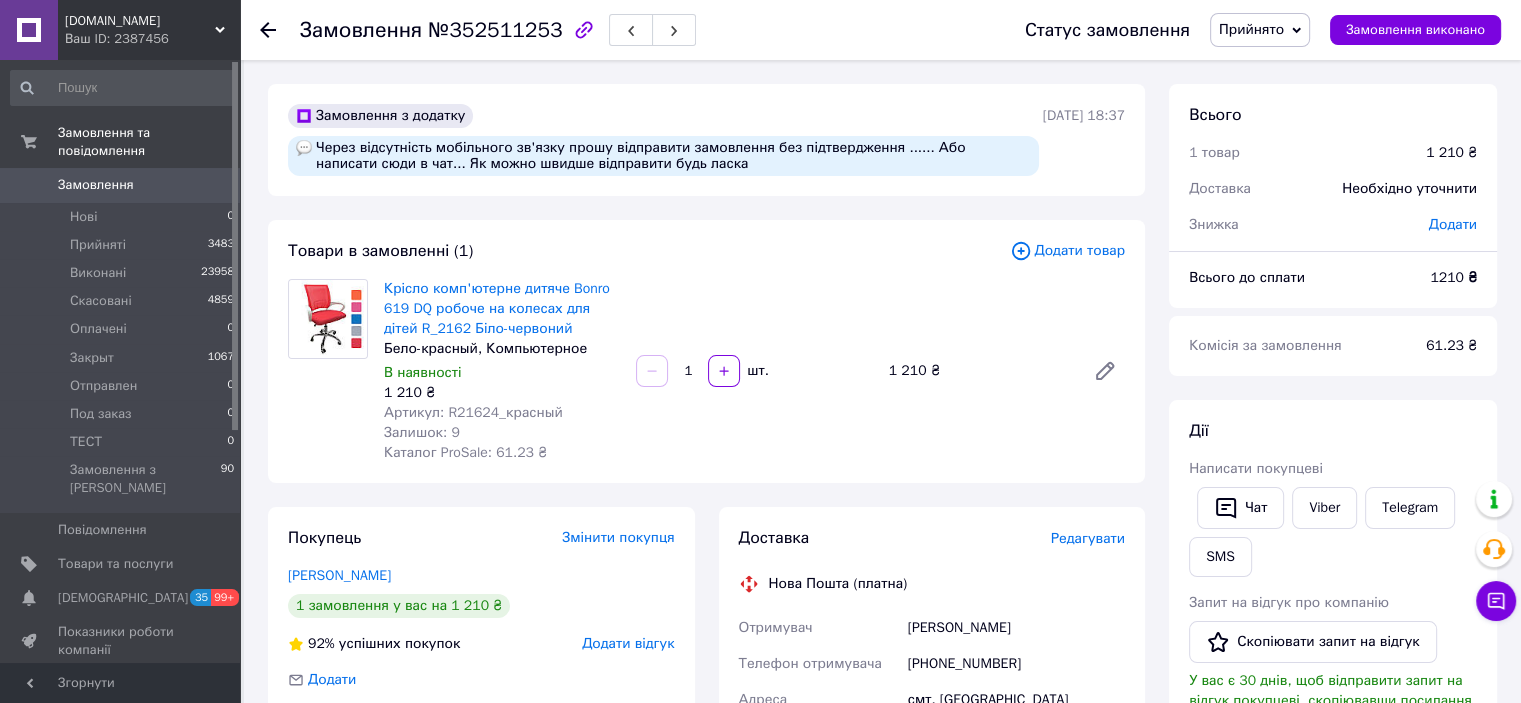 click on "[DOMAIN_NAME]" at bounding box center [140, 21] 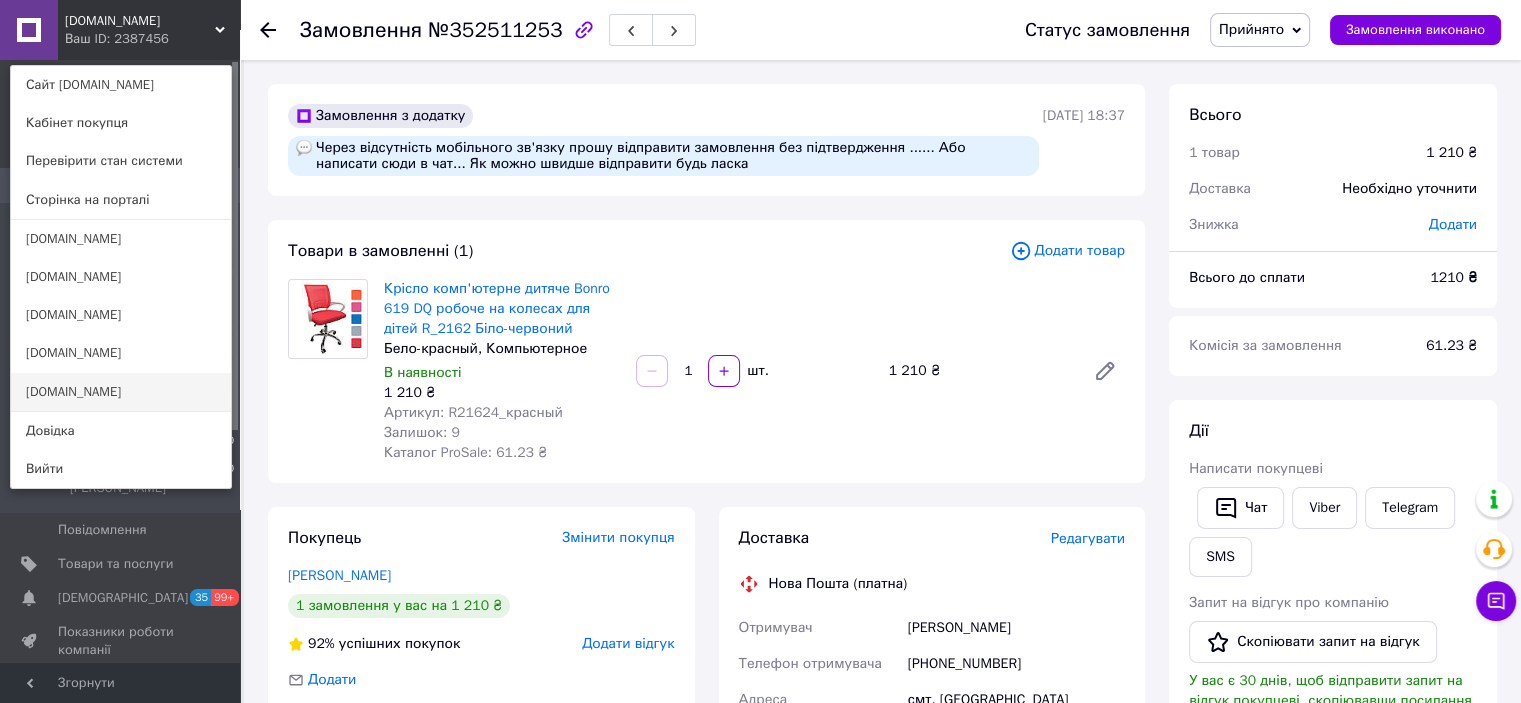 click on "[DOMAIN_NAME]" at bounding box center [121, 392] 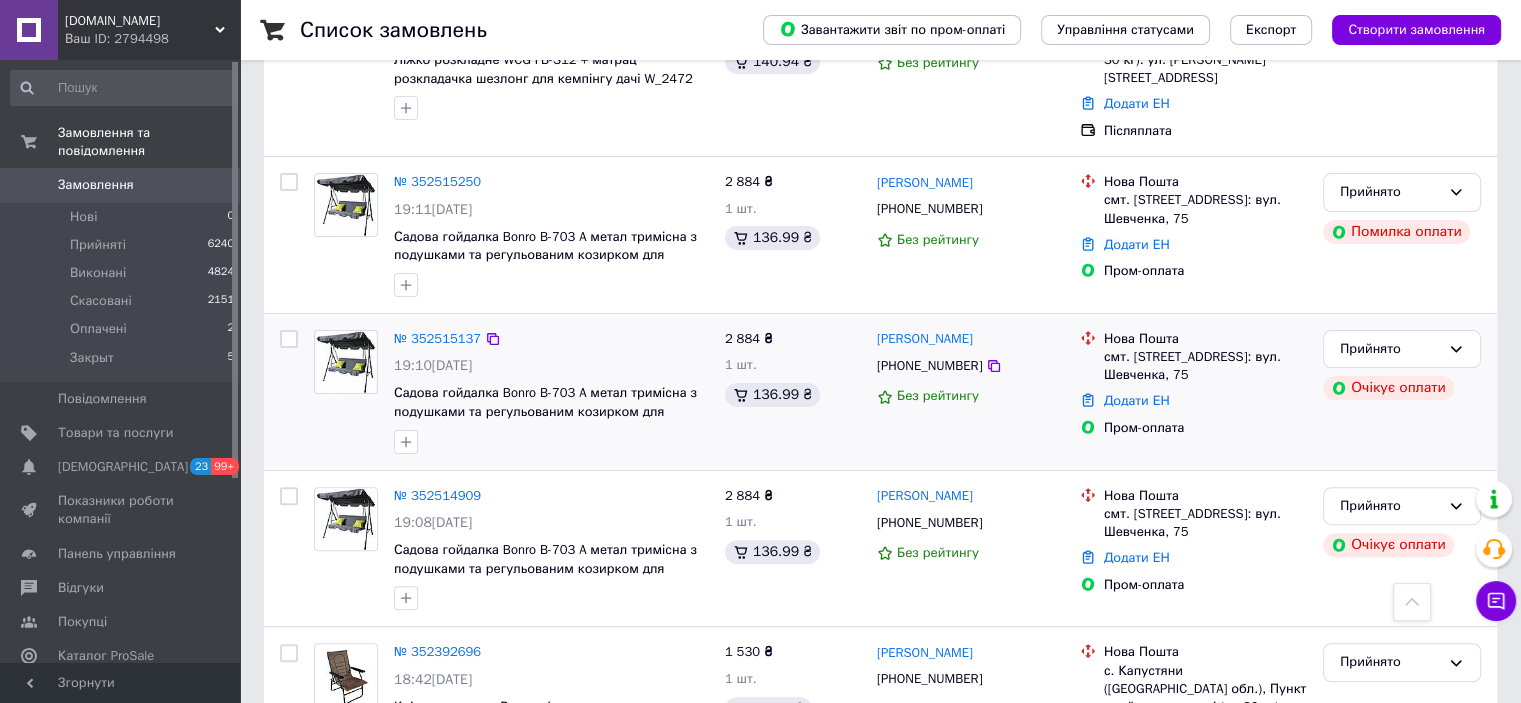 scroll, scrollTop: 533, scrollLeft: 0, axis: vertical 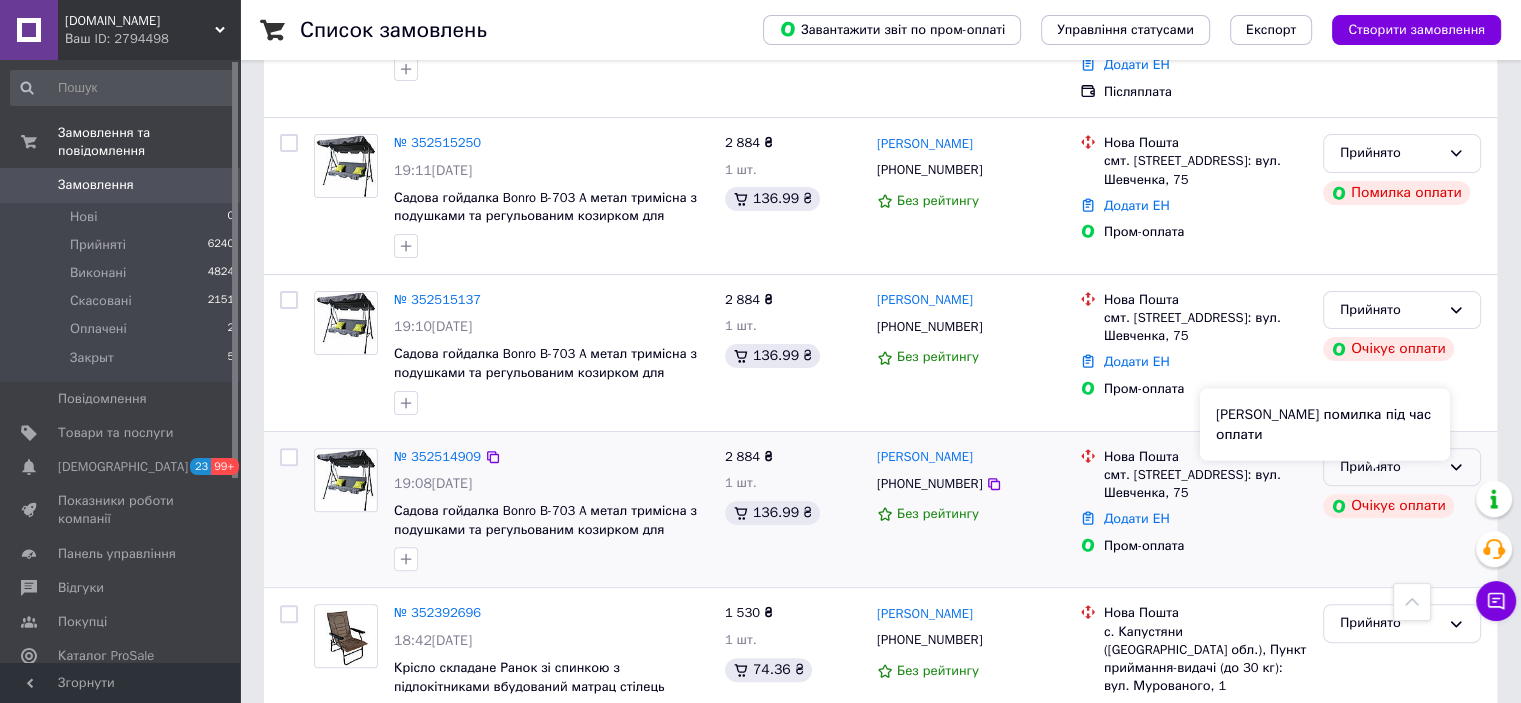 click on "Сталася помилка під час оплати" at bounding box center (1325, 424) 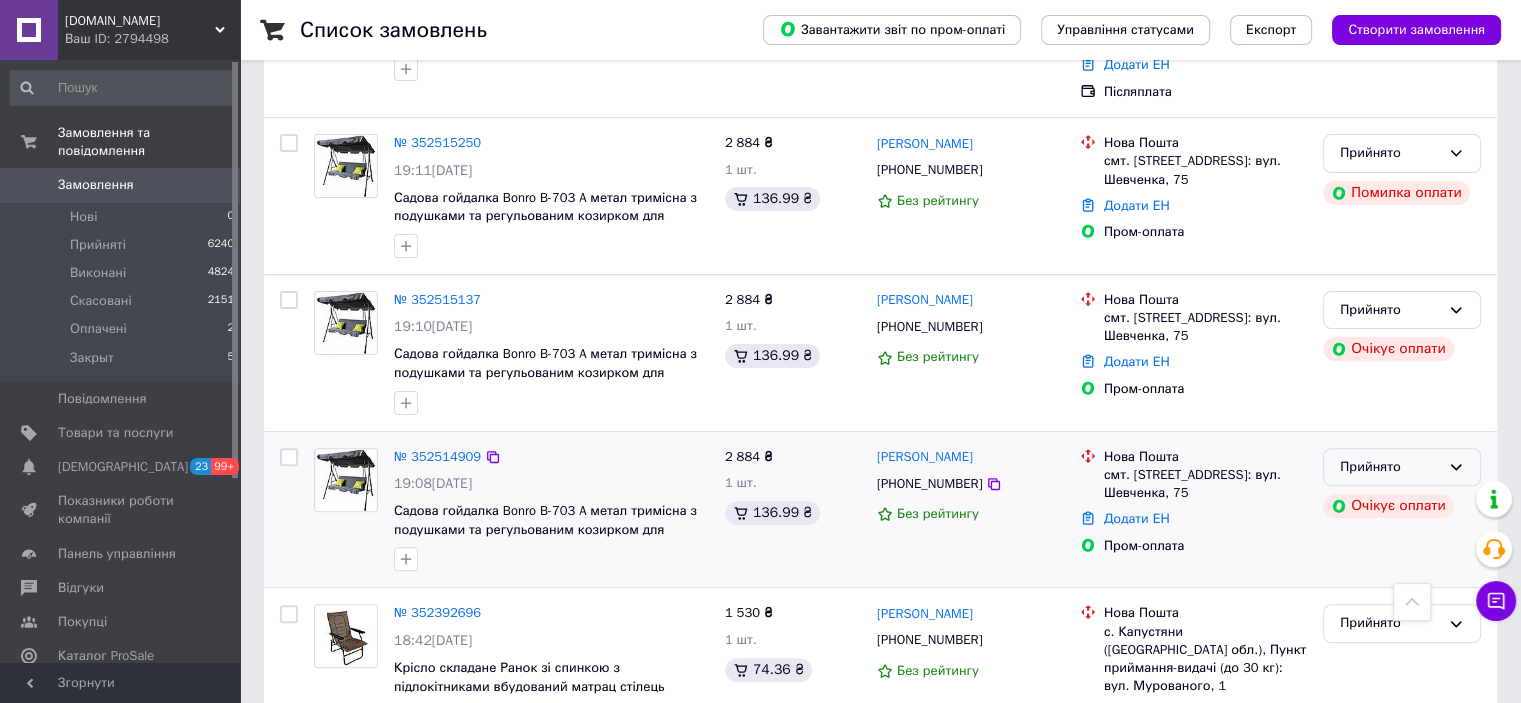 click 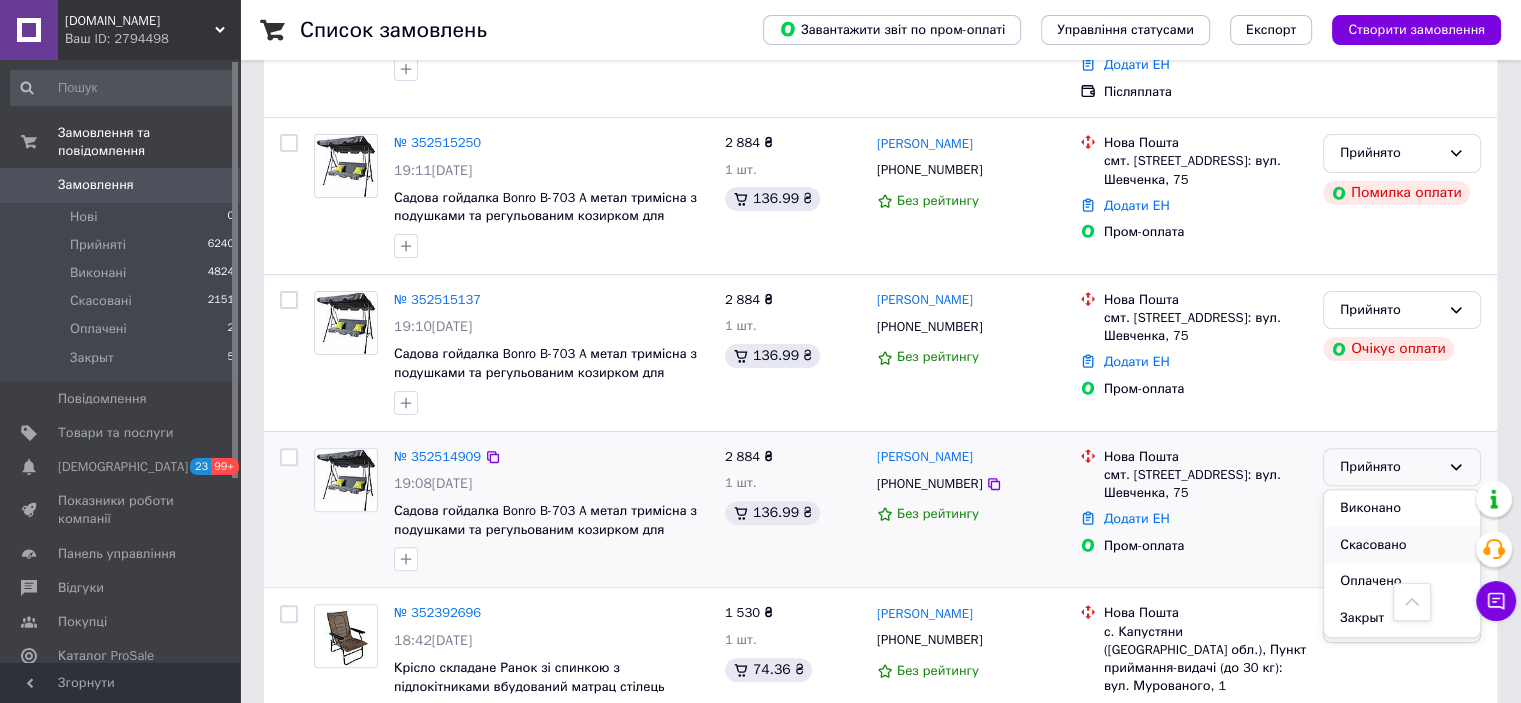 click on "Скасовано" at bounding box center (1402, 545) 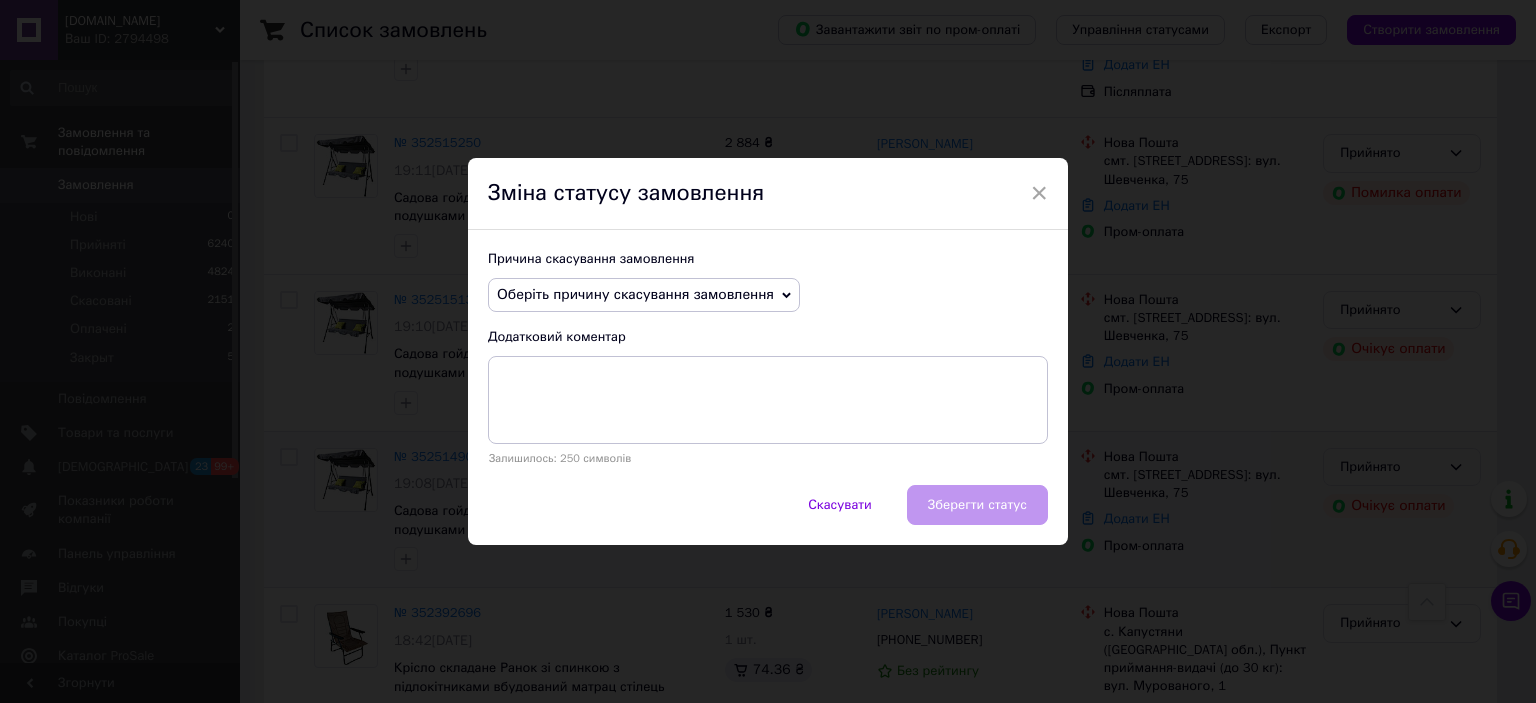 click on "Оберіть причину скасування замовлення" at bounding box center (635, 294) 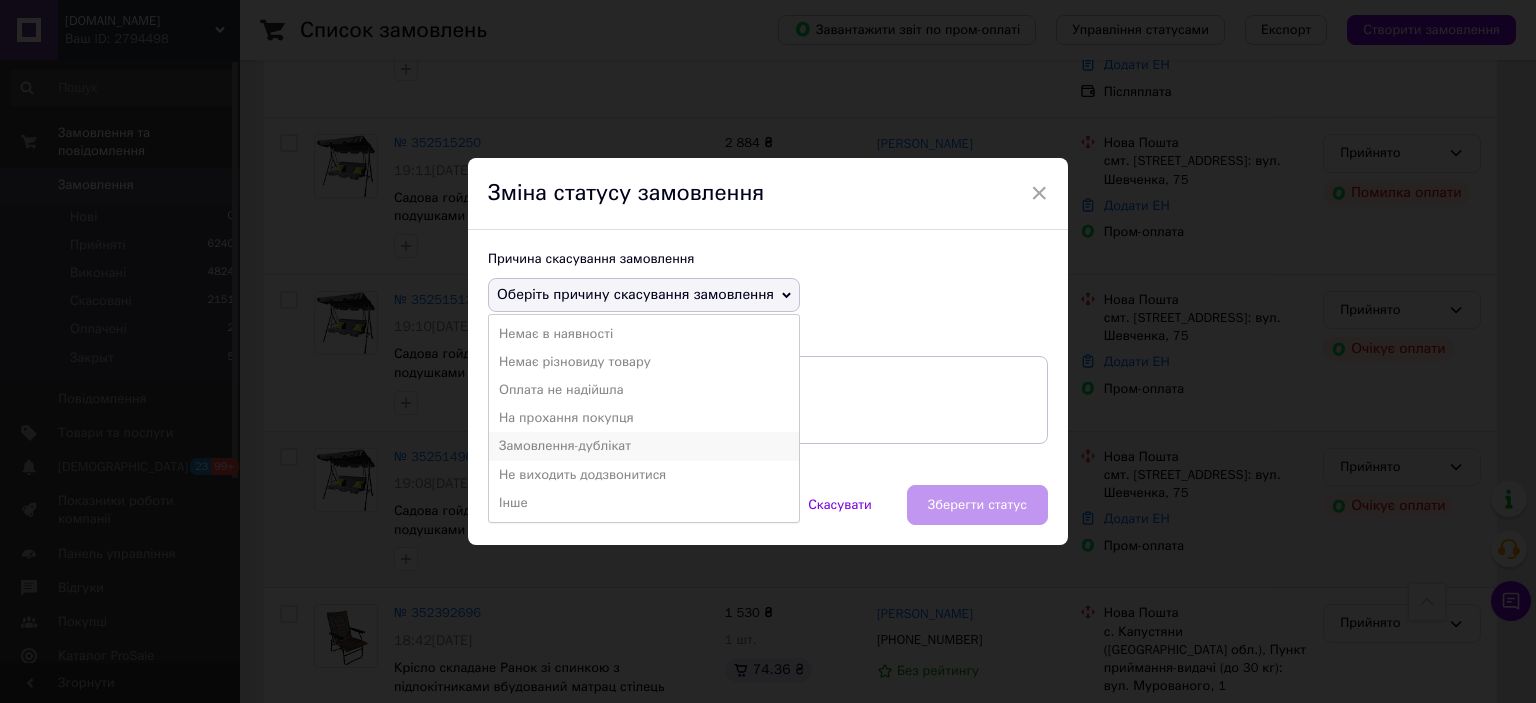 click on "Замовлення-дублікат" at bounding box center [644, 446] 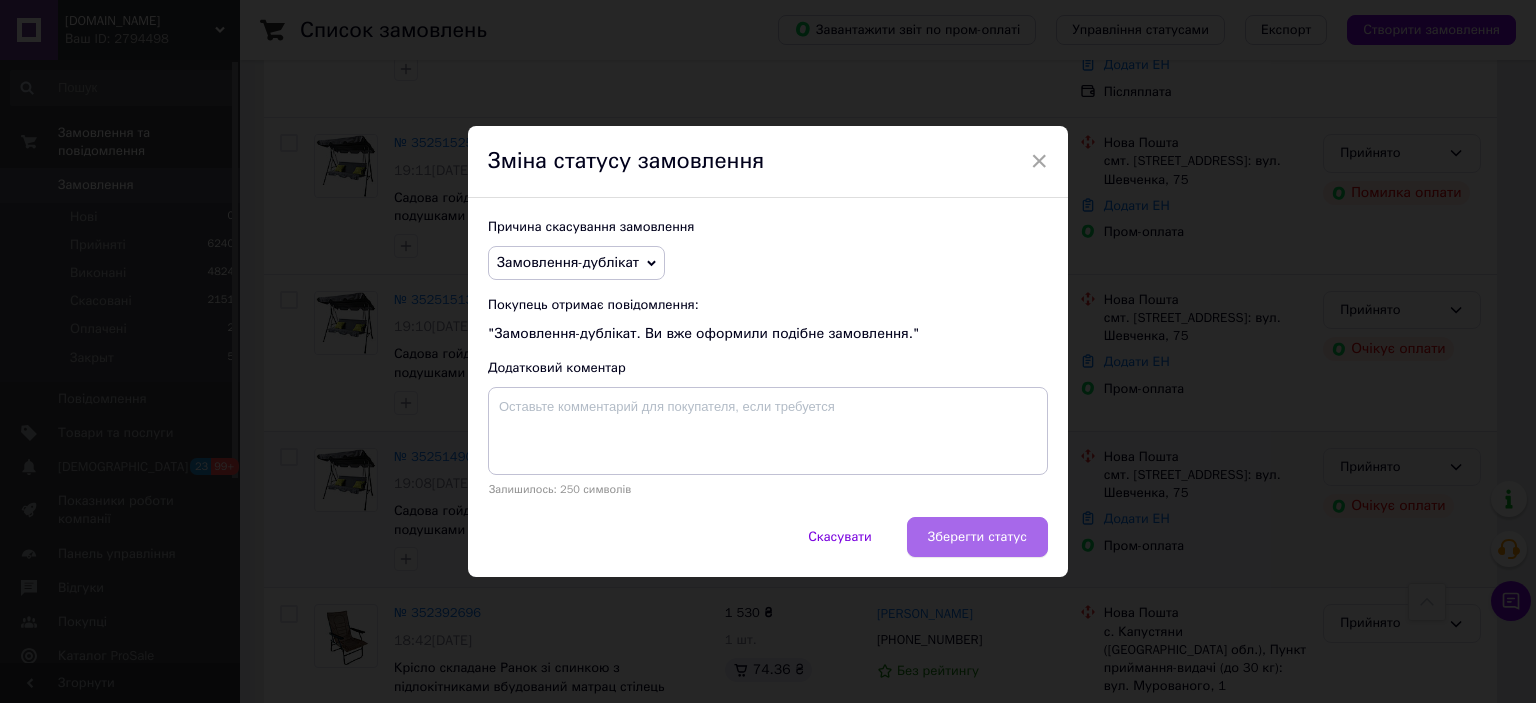 click on "Зберегти статус" at bounding box center (977, 537) 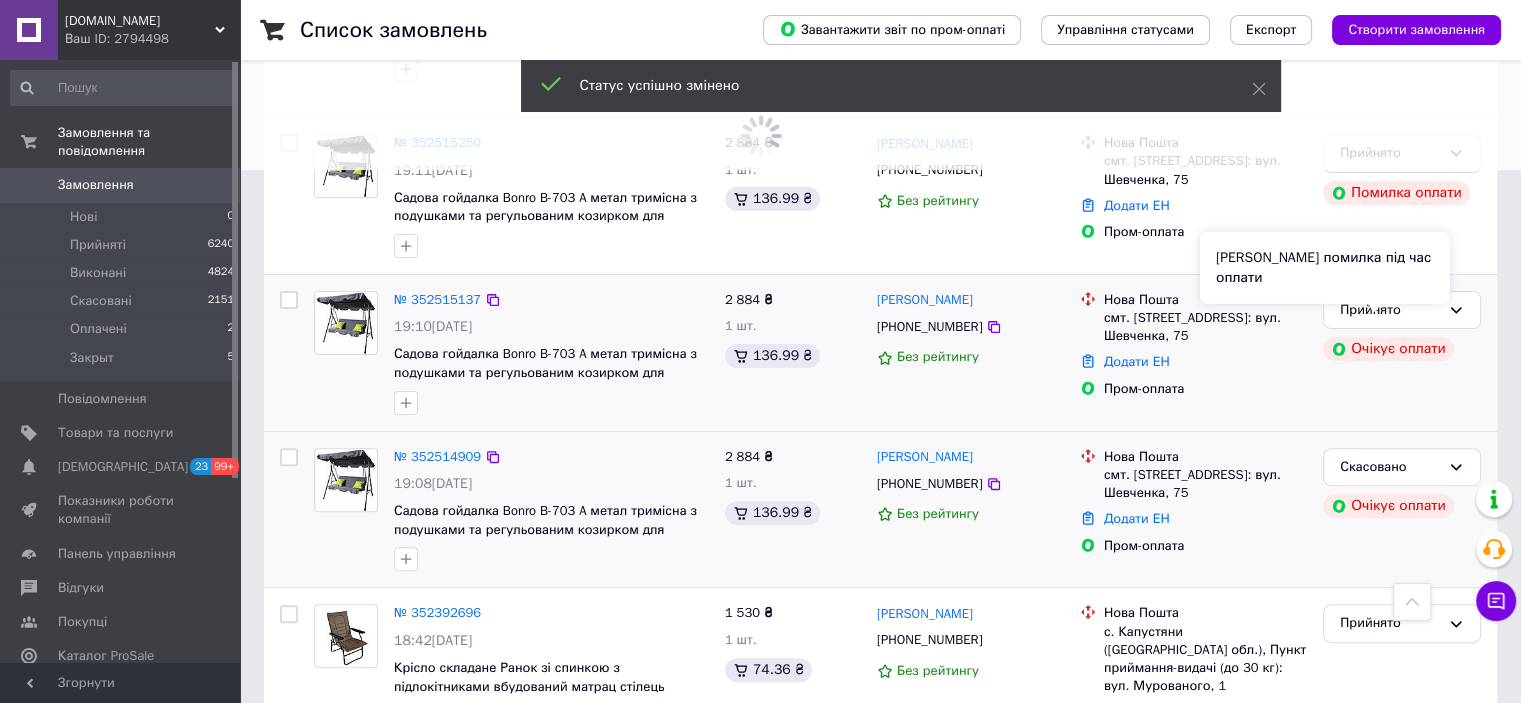 click on "Сталася помилка під час оплати" at bounding box center (1325, 268) 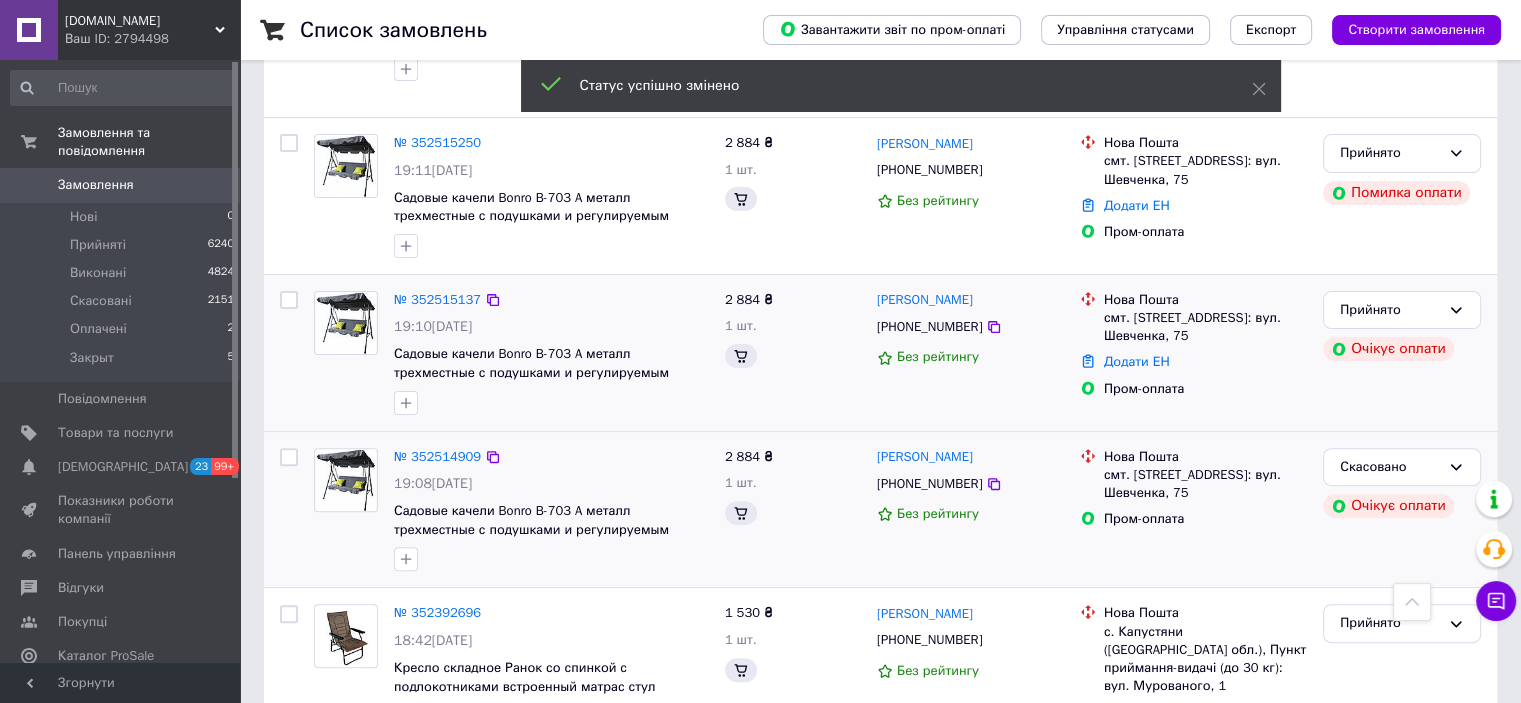 click on "Прийнято Очікує оплати" at bounding box center (1402, 353) 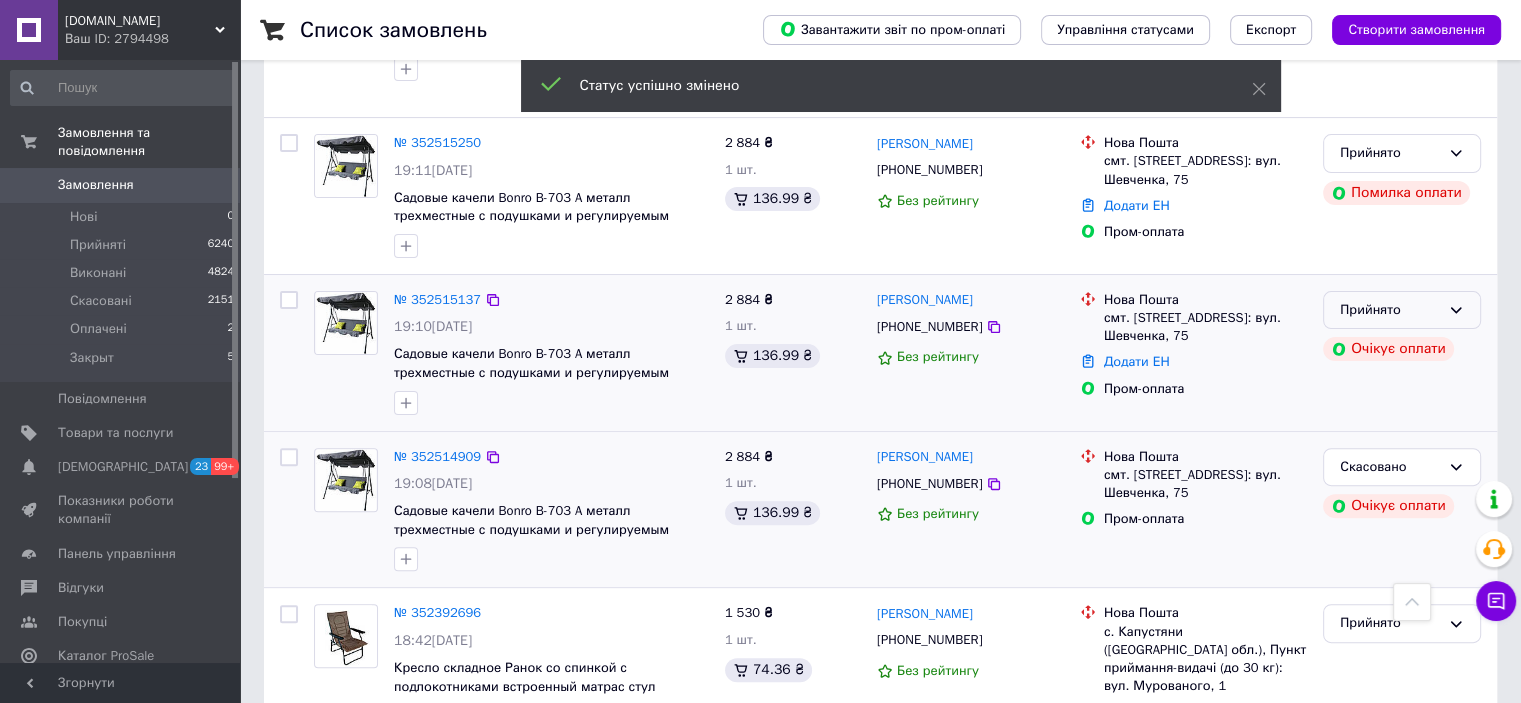 click on "Прийнято" at bounding box center (1402, 310) 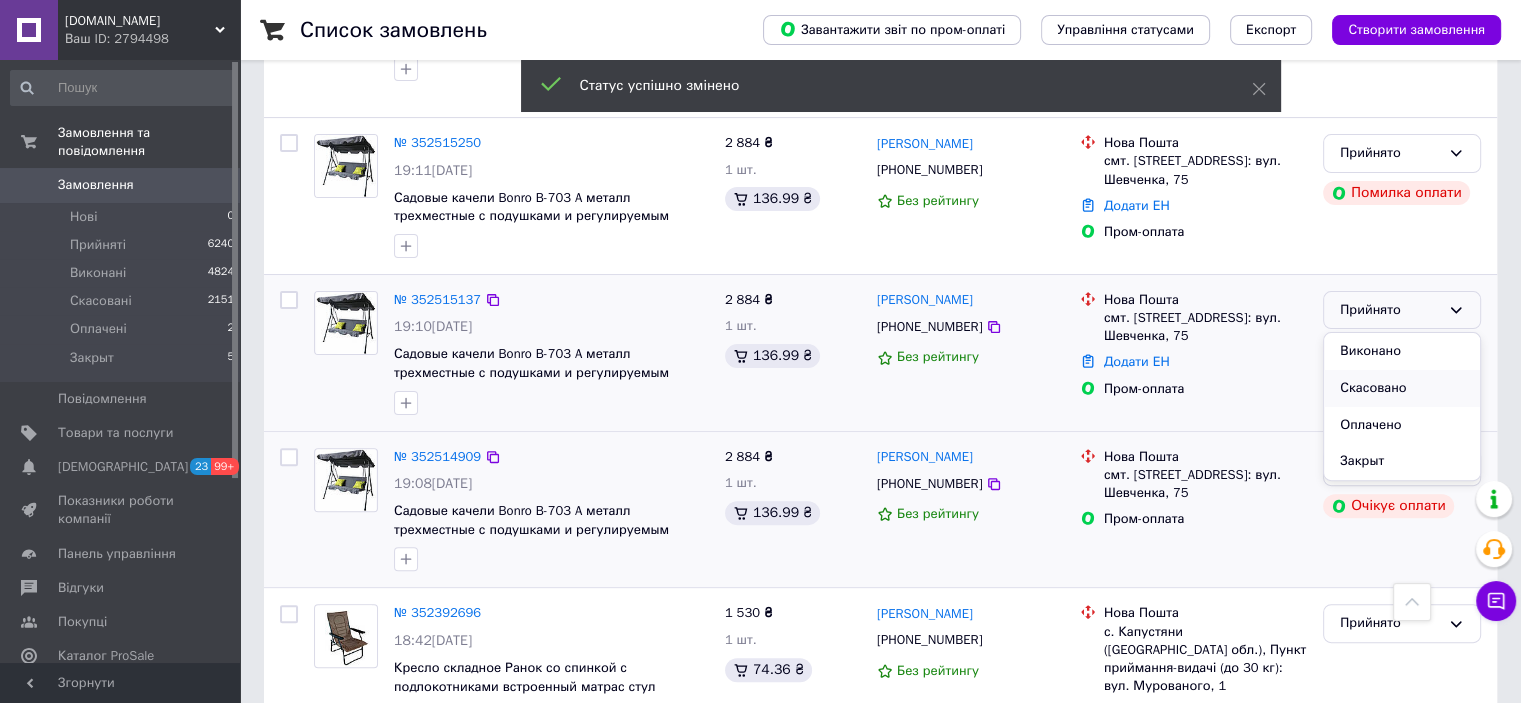 click on "Скасовано" at bounding box center (1402, 388) 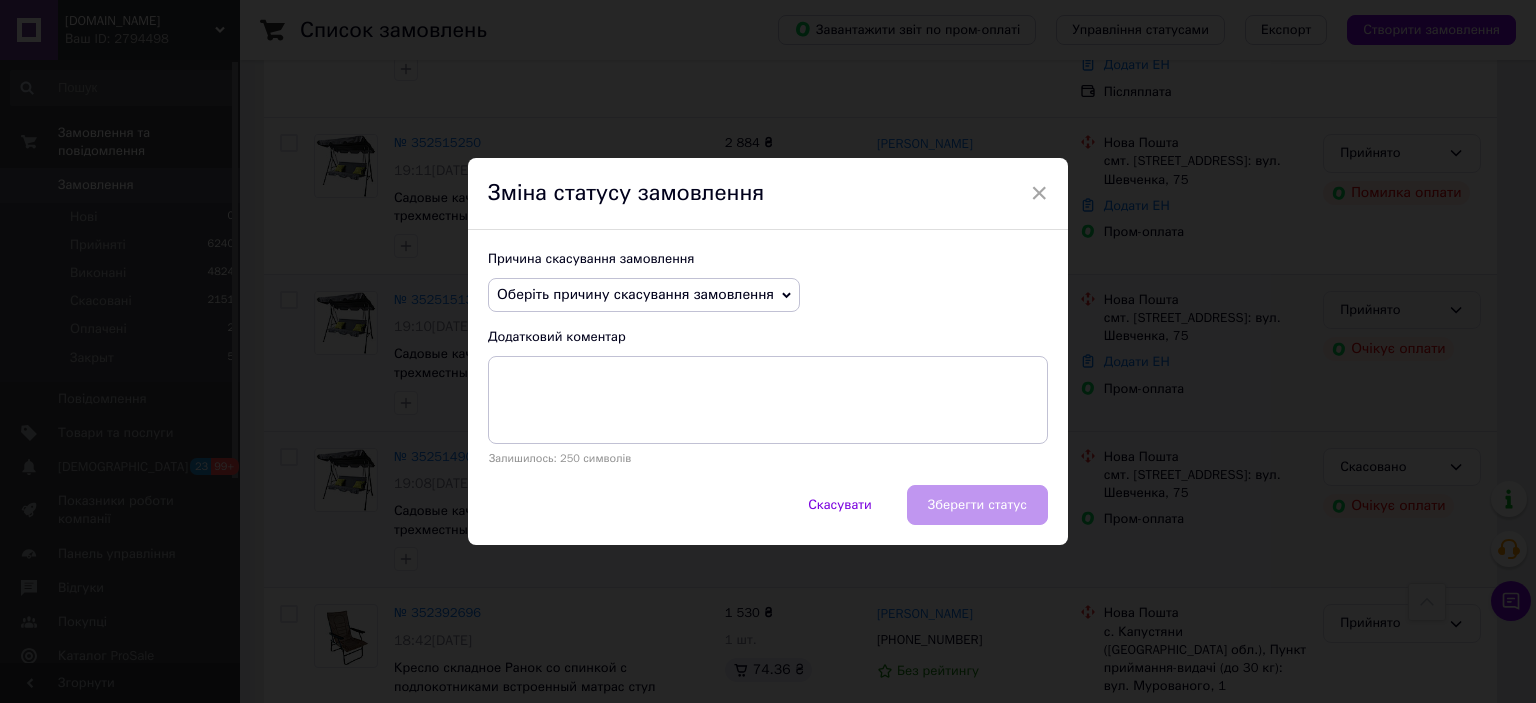 click on "Оберіть причину скасування замовлення" at bounding box center (635, 294) 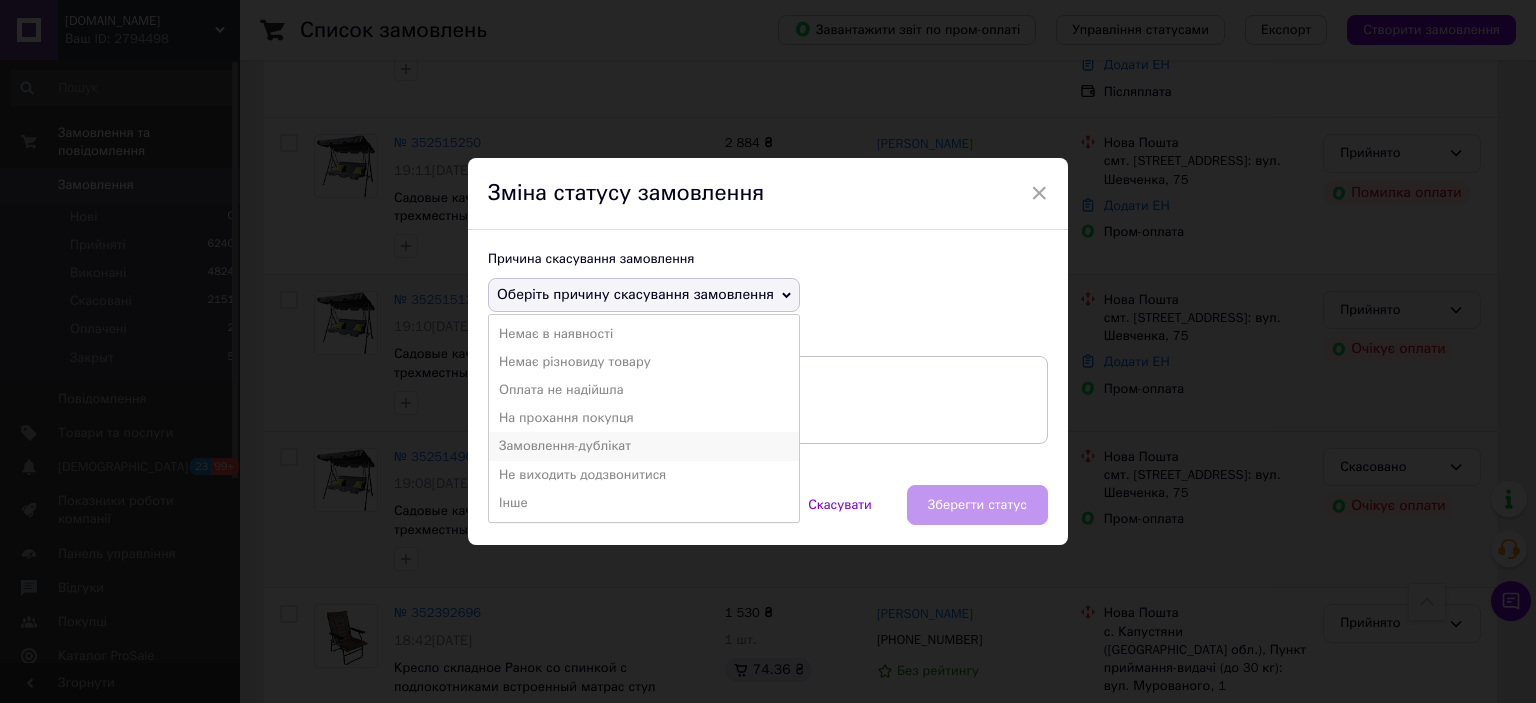 click on "Замовлення-дублікат" at bounding box center [644, 446] 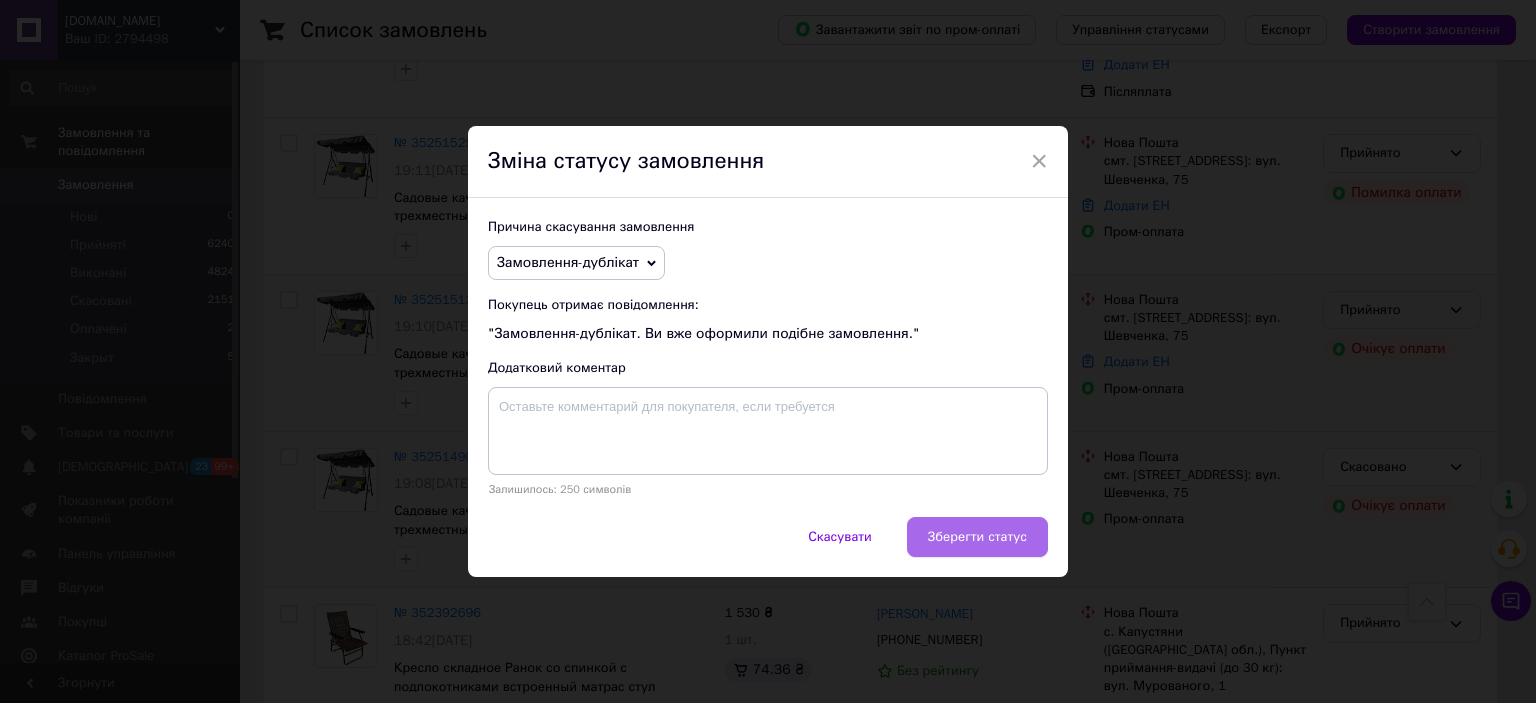 click on "Зберегти статус" at bounding box center [977, 537] 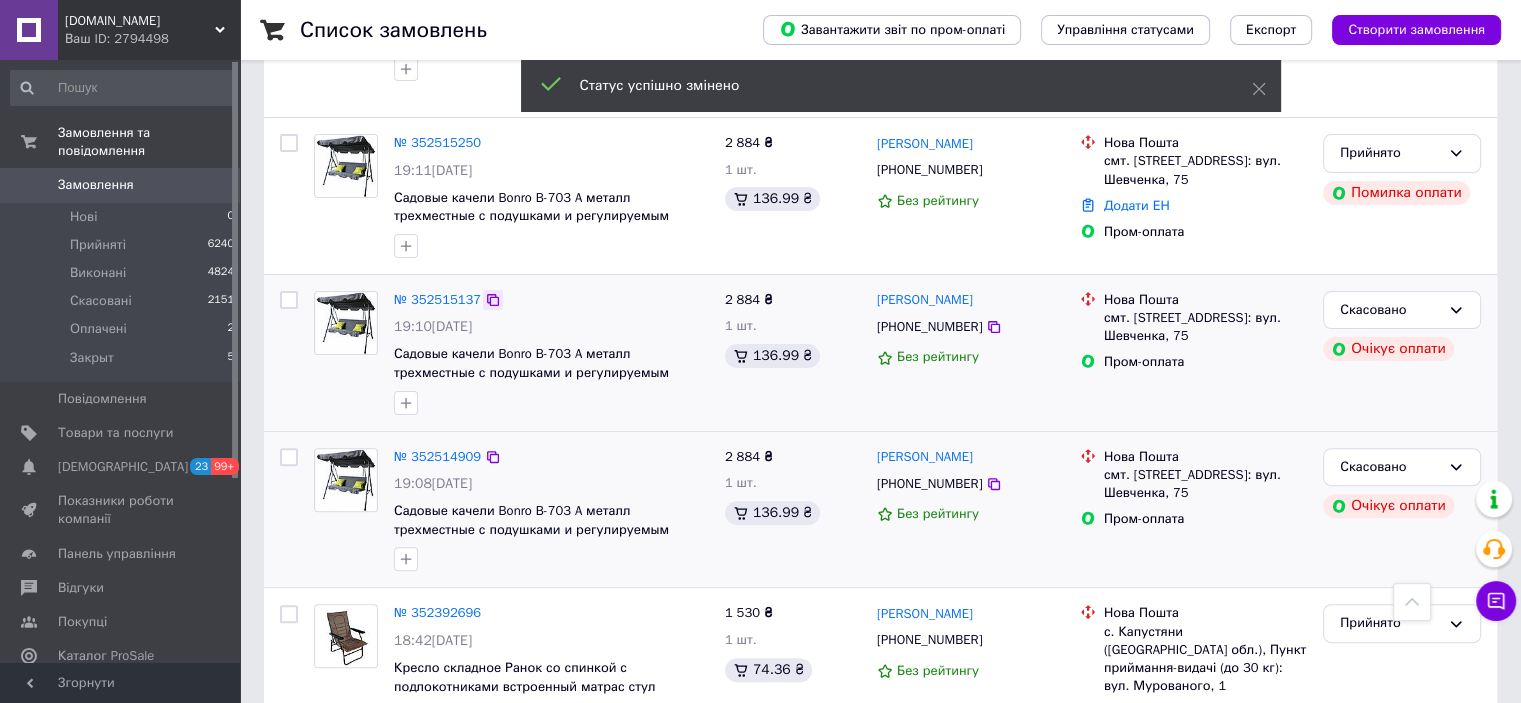 click 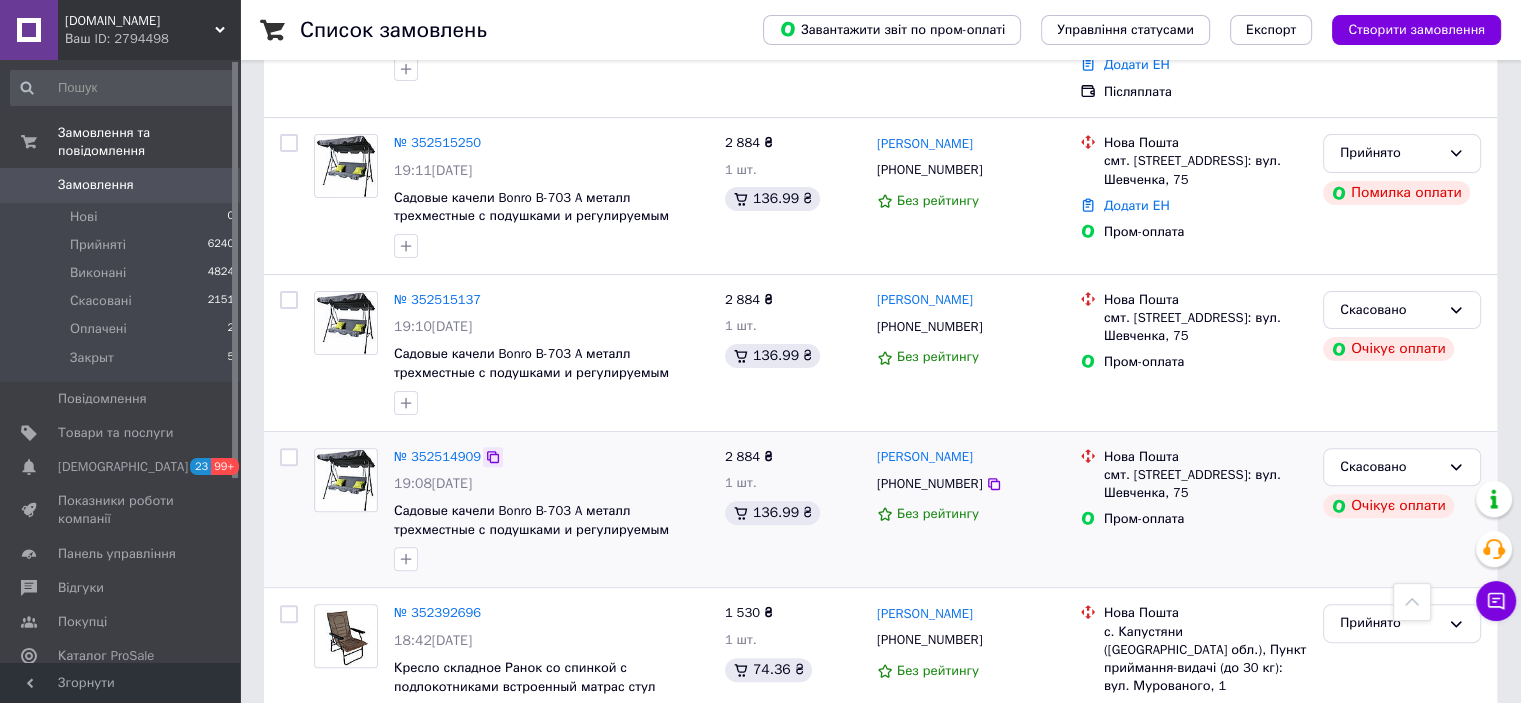 click 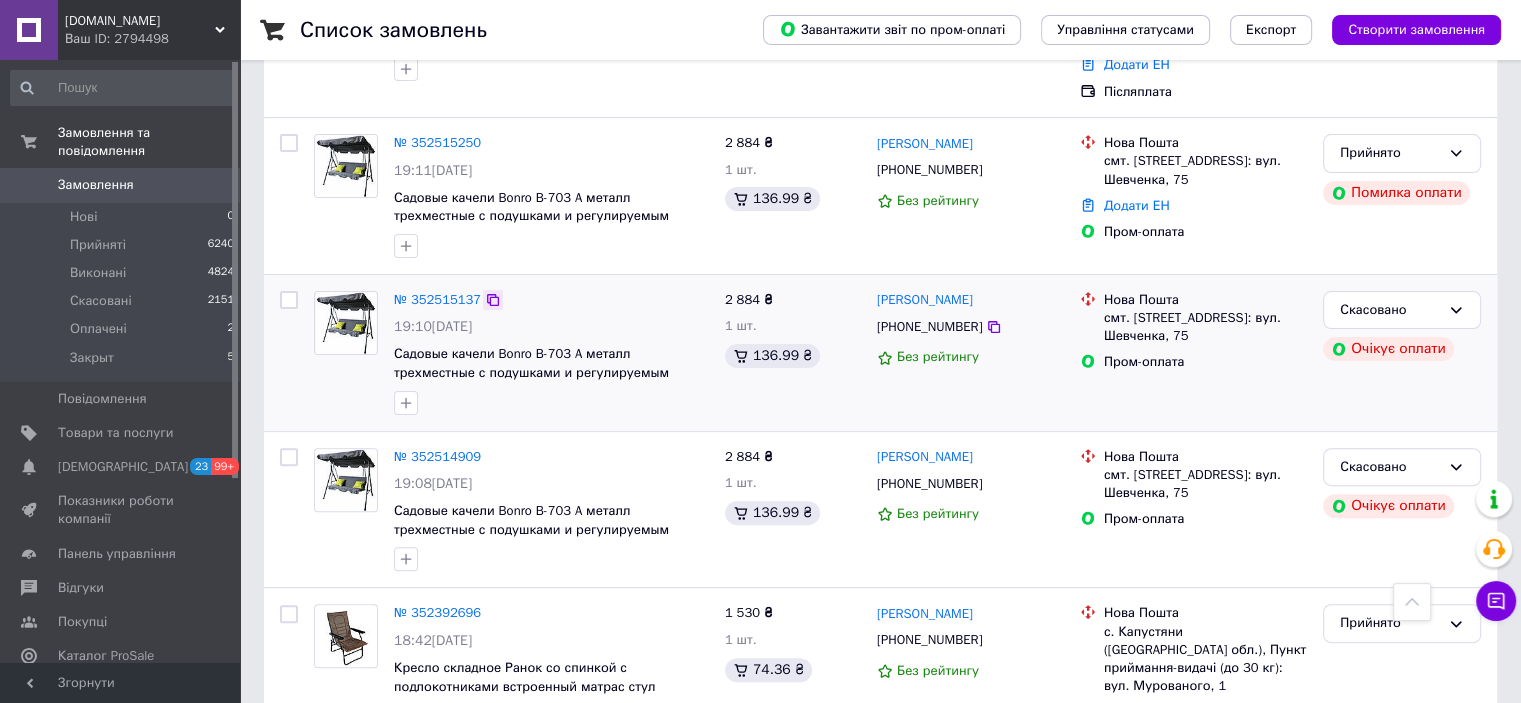 click 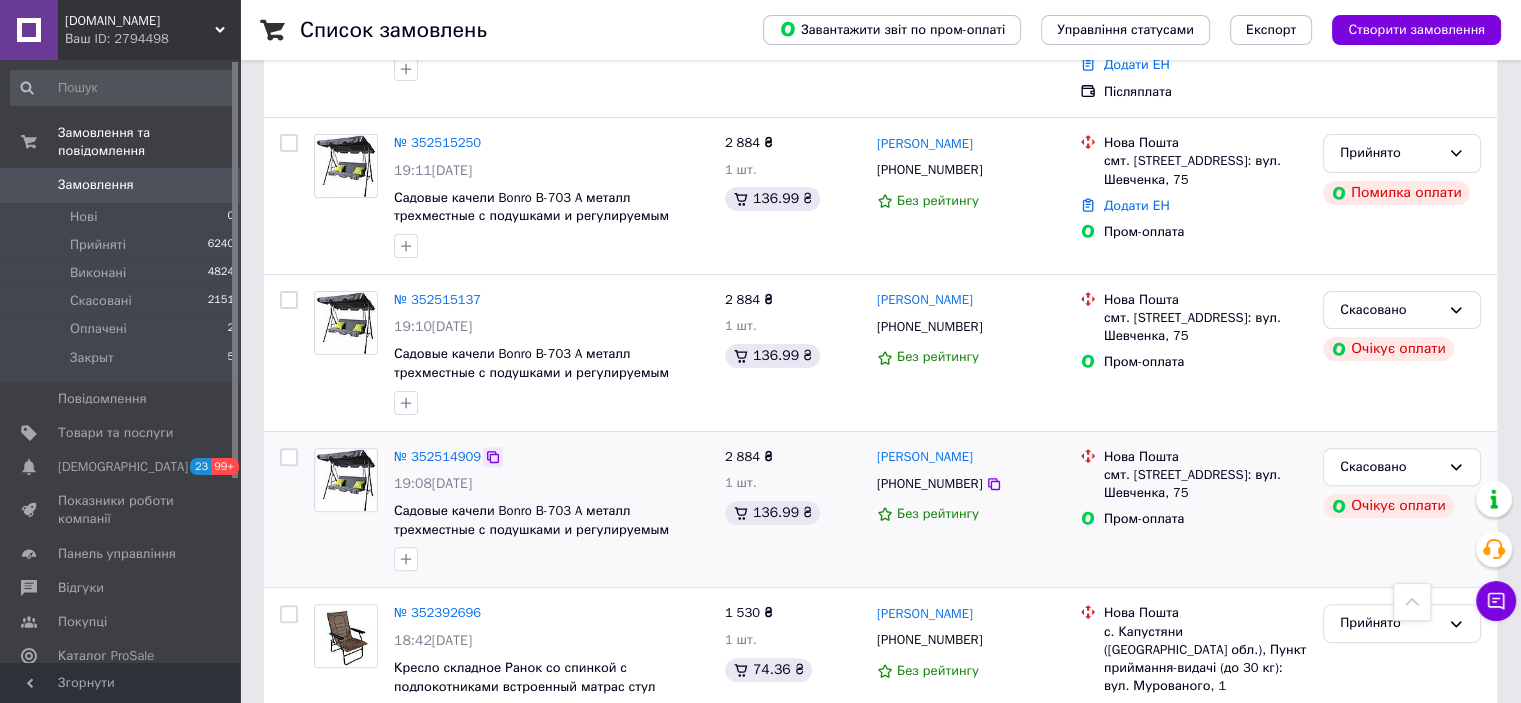 click 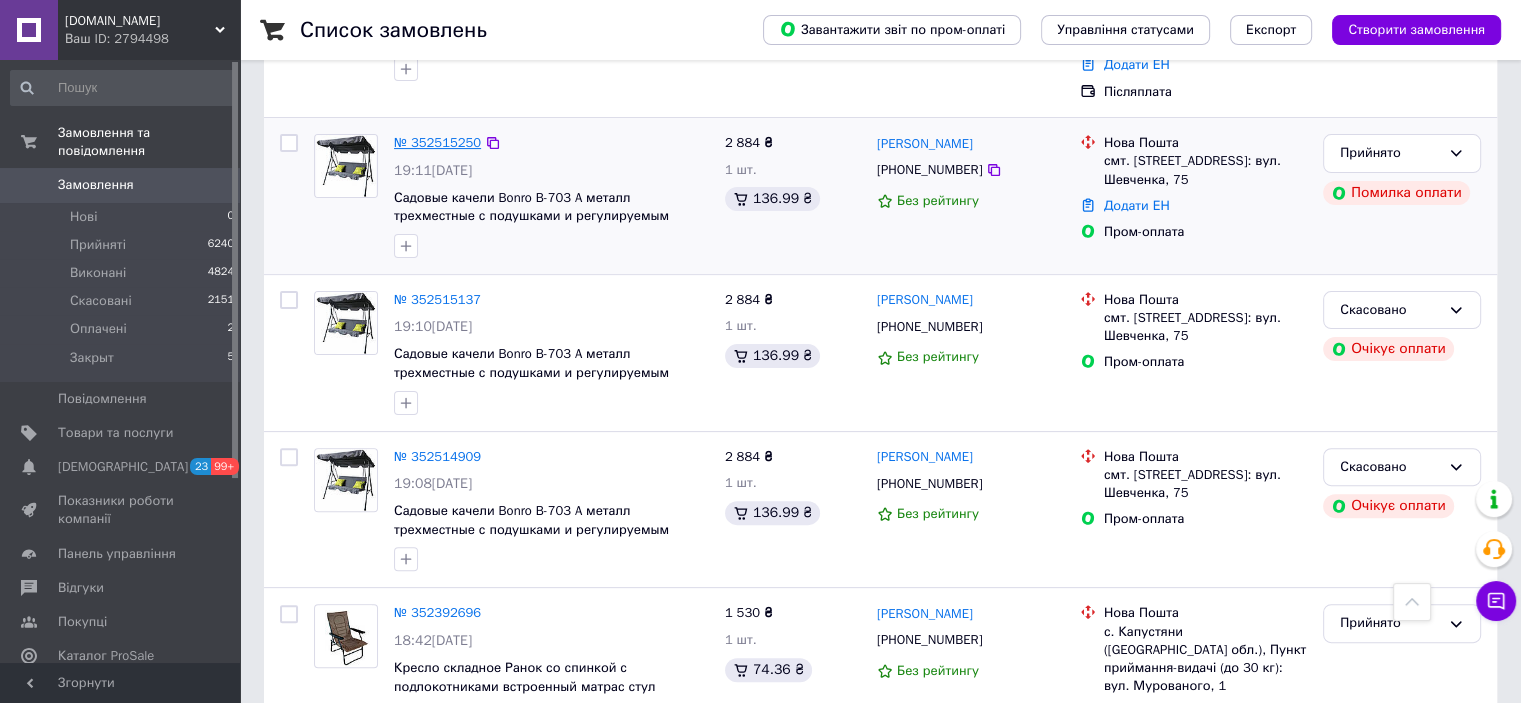 click on "№ 352515250" at bounding box center (437, 142) 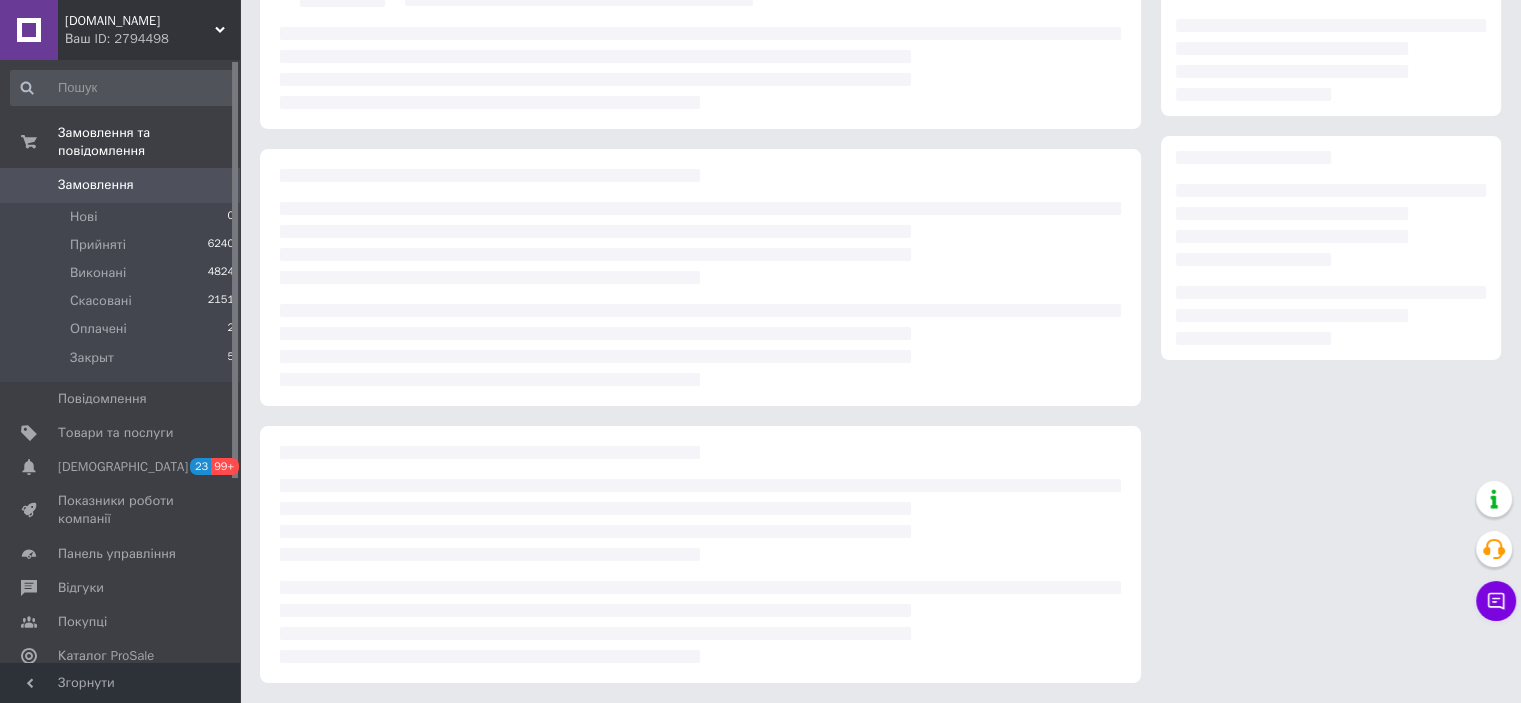 scroll, scrollTop: 0, scrollLeft: 0, axis: both 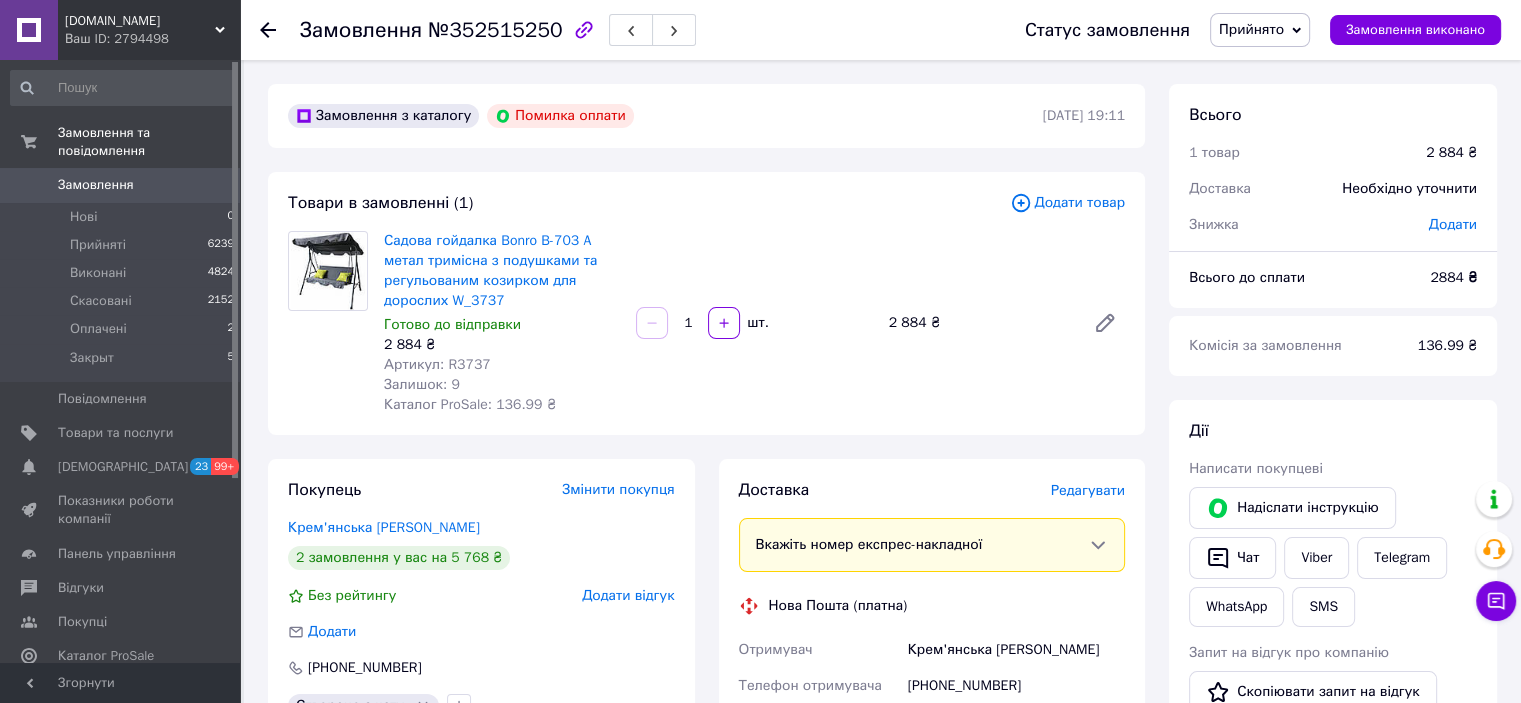 click on "Замовлення 0" at bounding box center [123, 185] 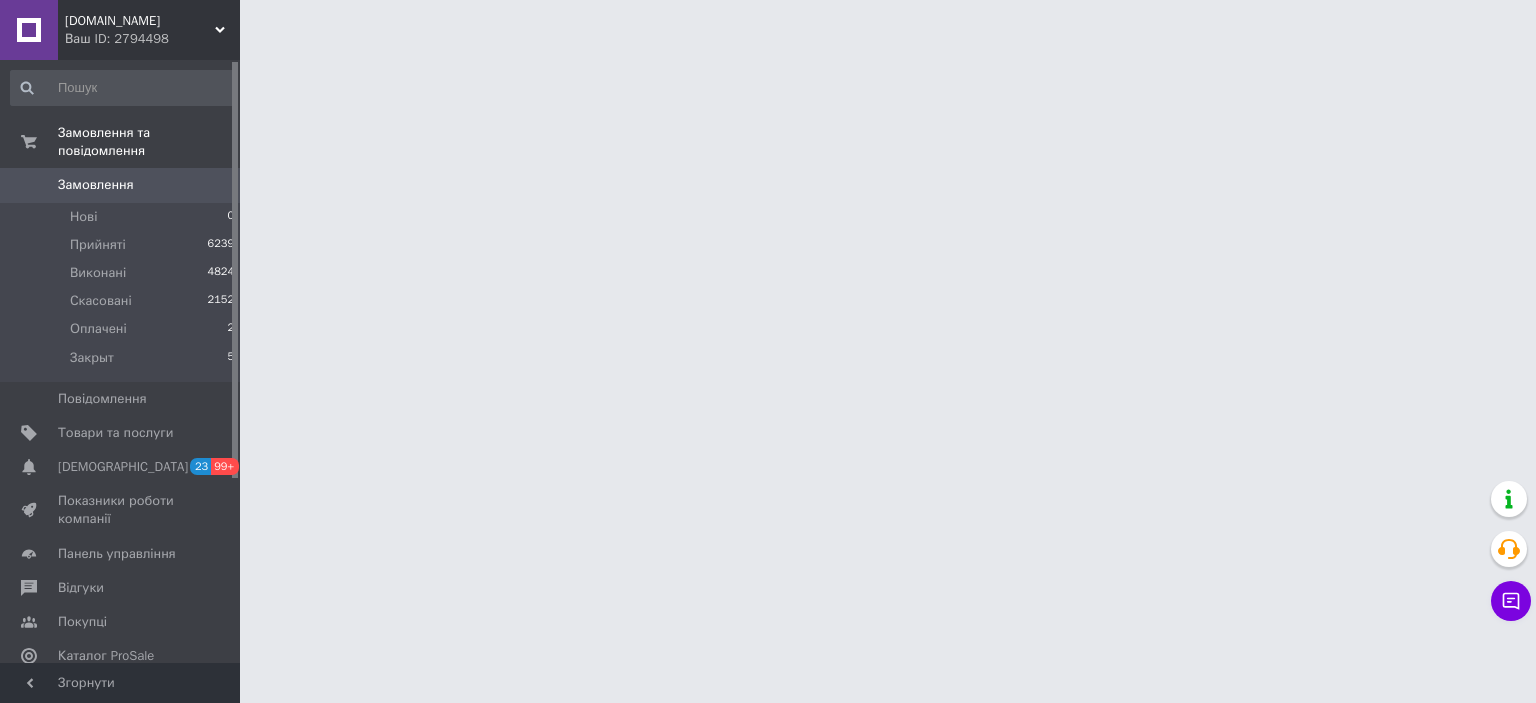 click on "Ваш ID: 2794498" at bounding box center (152, 39) 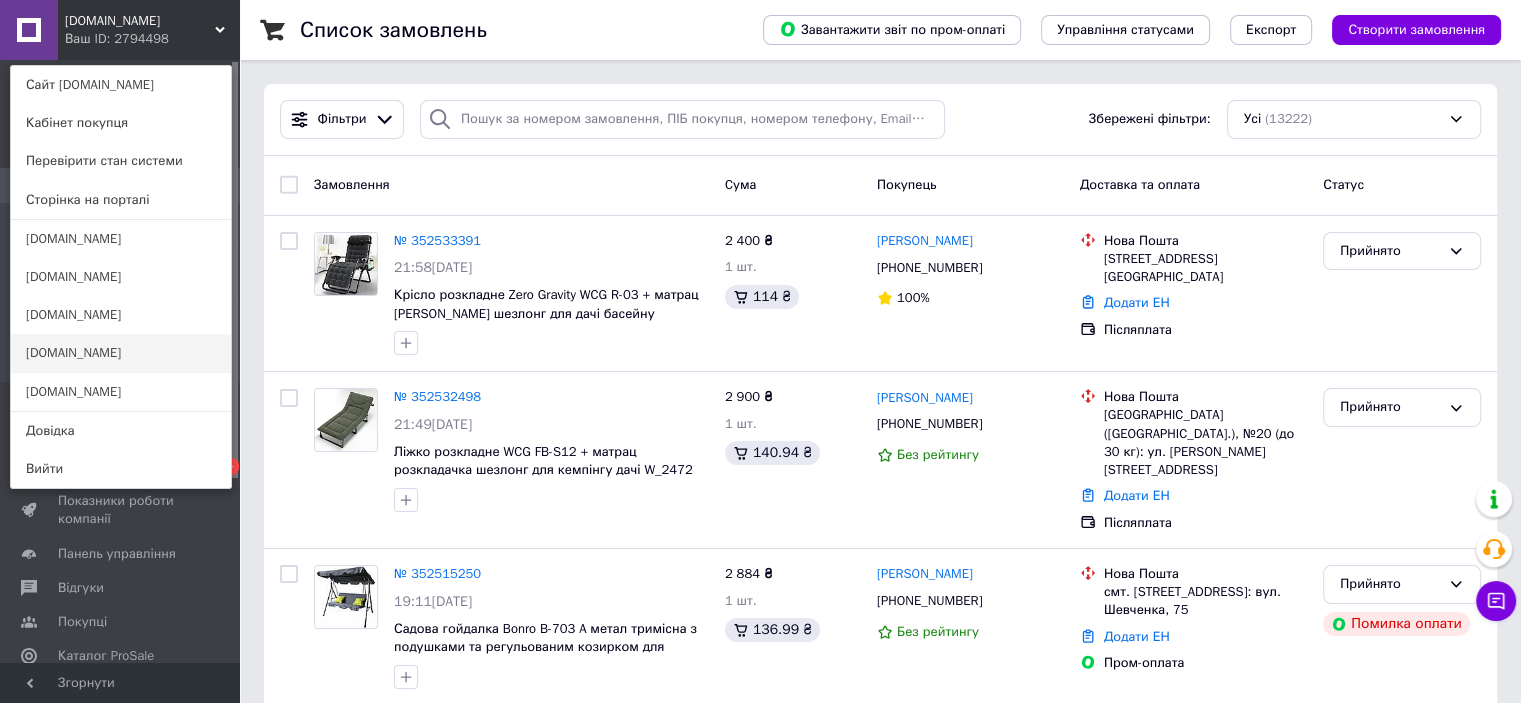 click on "[DOMAIN_NAME]" at bounding box center (121, 353) 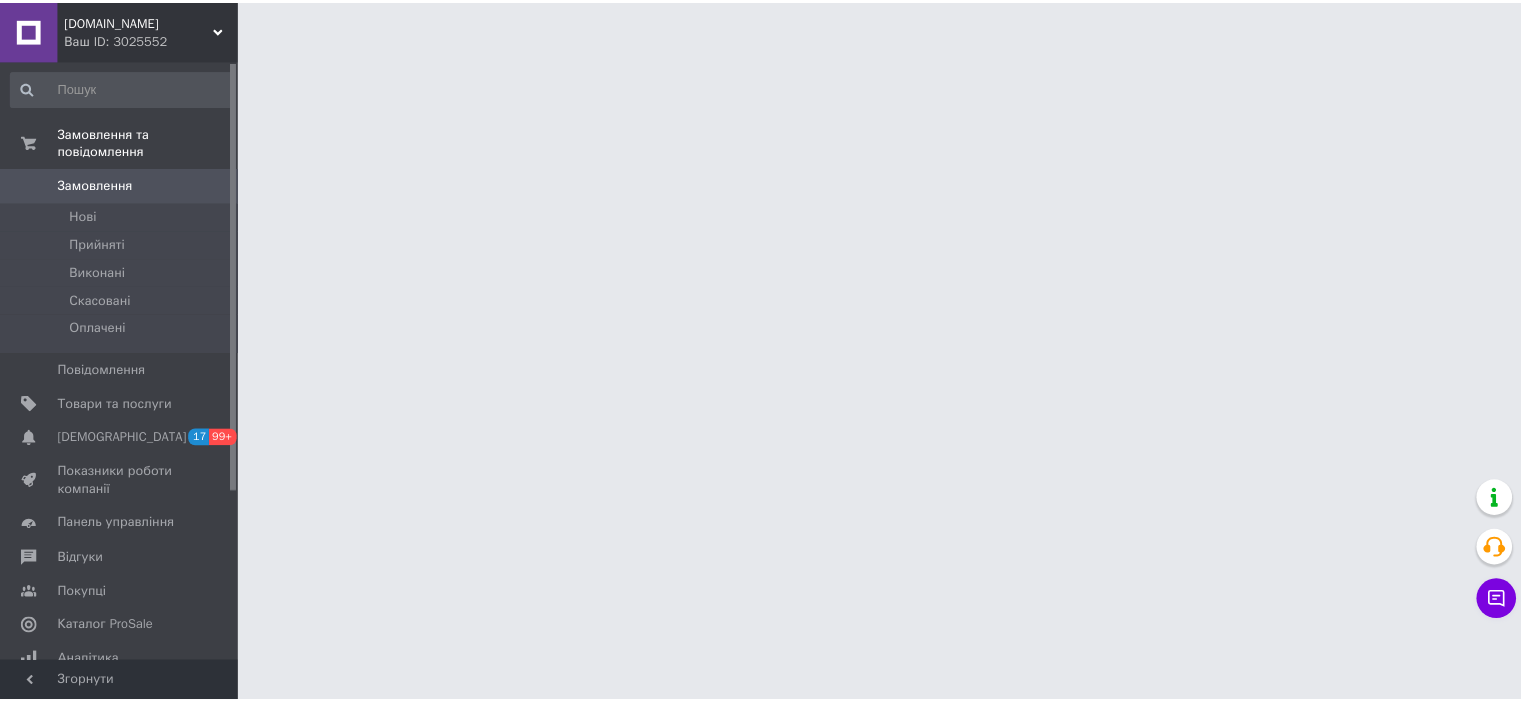 scroll, scrollTop: 0, scrollLeft: 0, axis: both 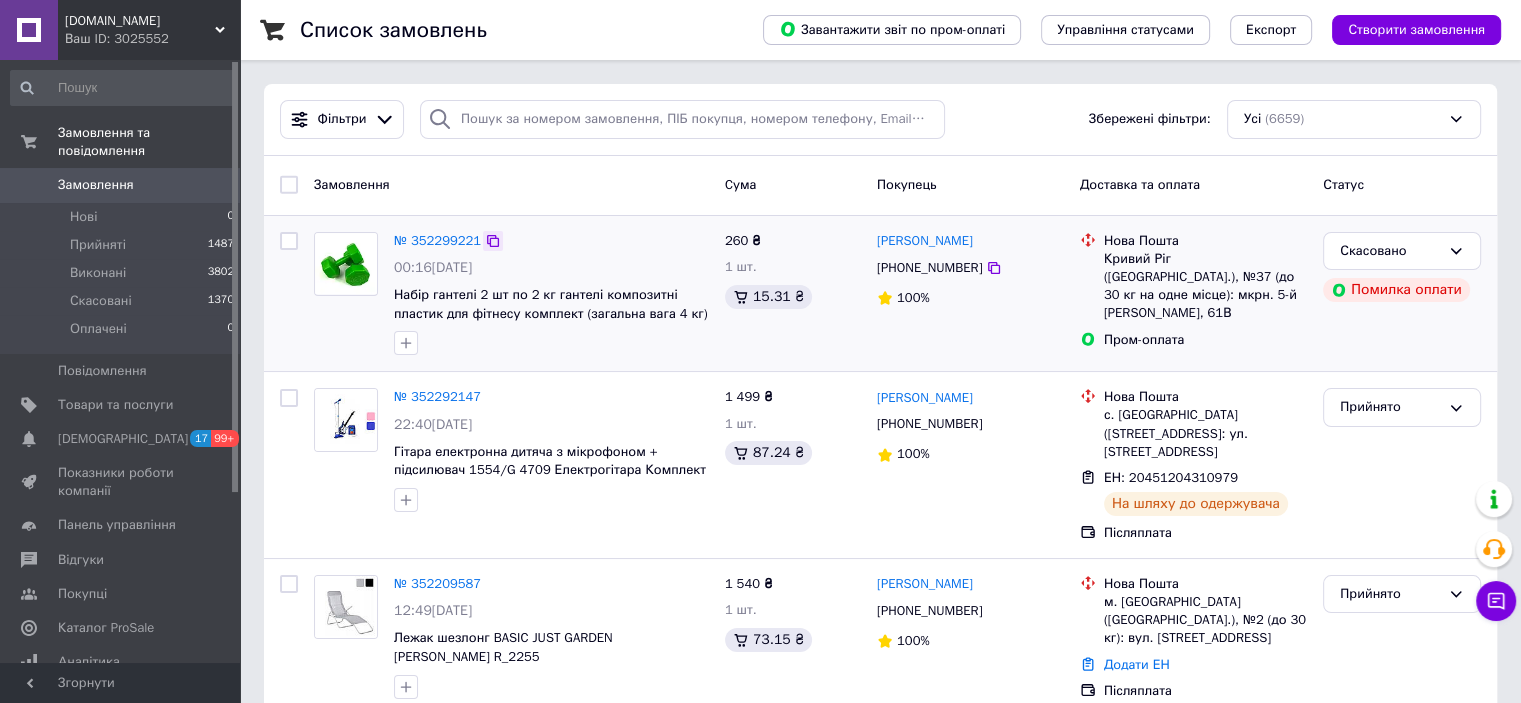 click 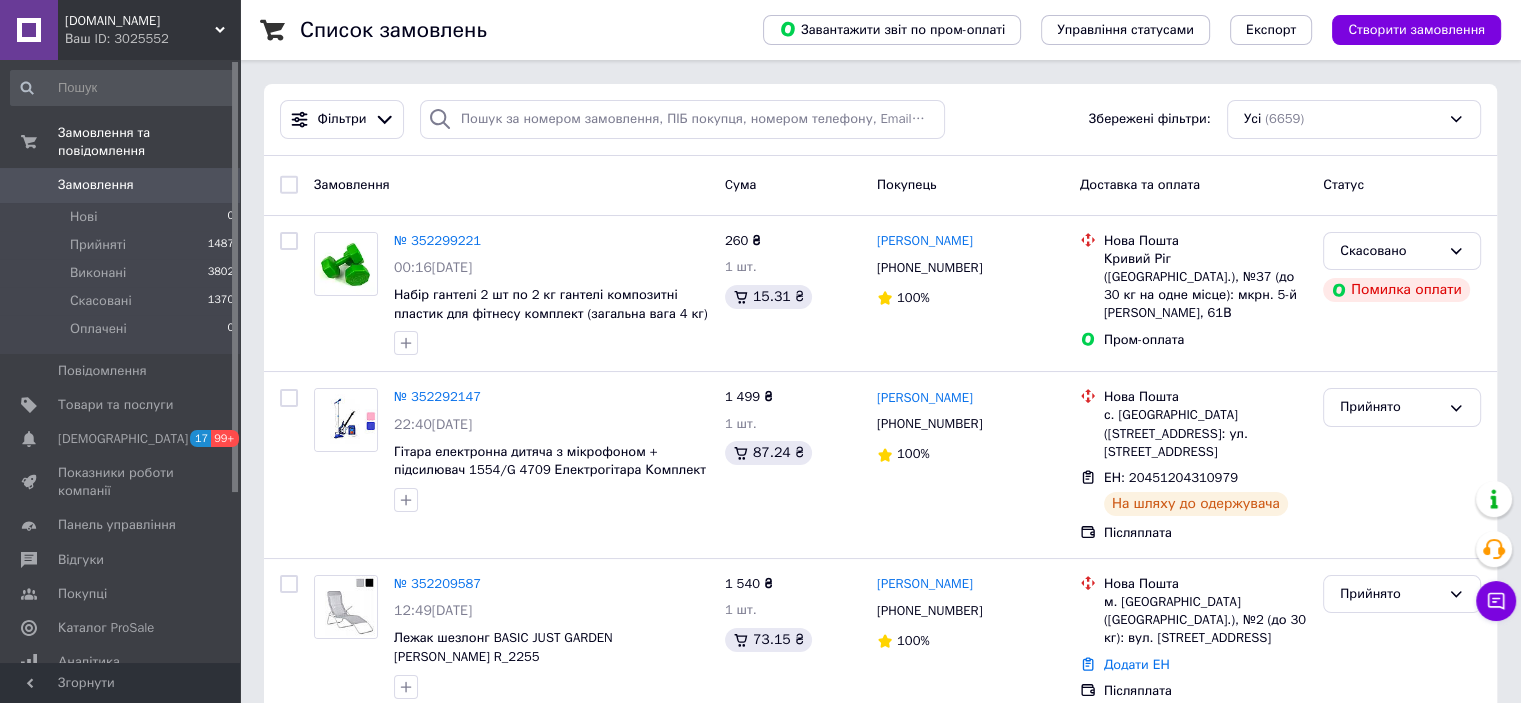 click on "[DOMAIN_NAME]" at bounding box center (140, 21) 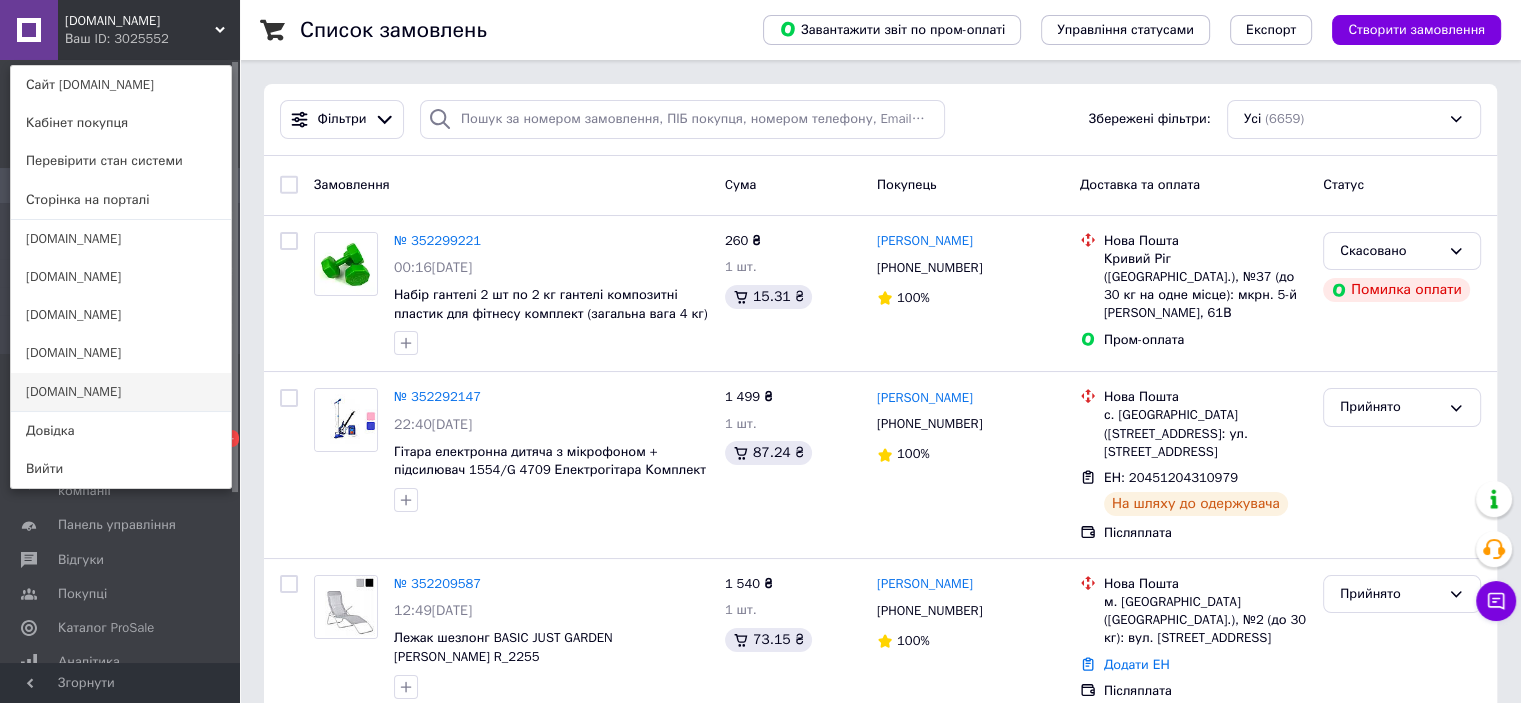 click on "[DOMAIN_NAME]" at bounding box center [121, 392] 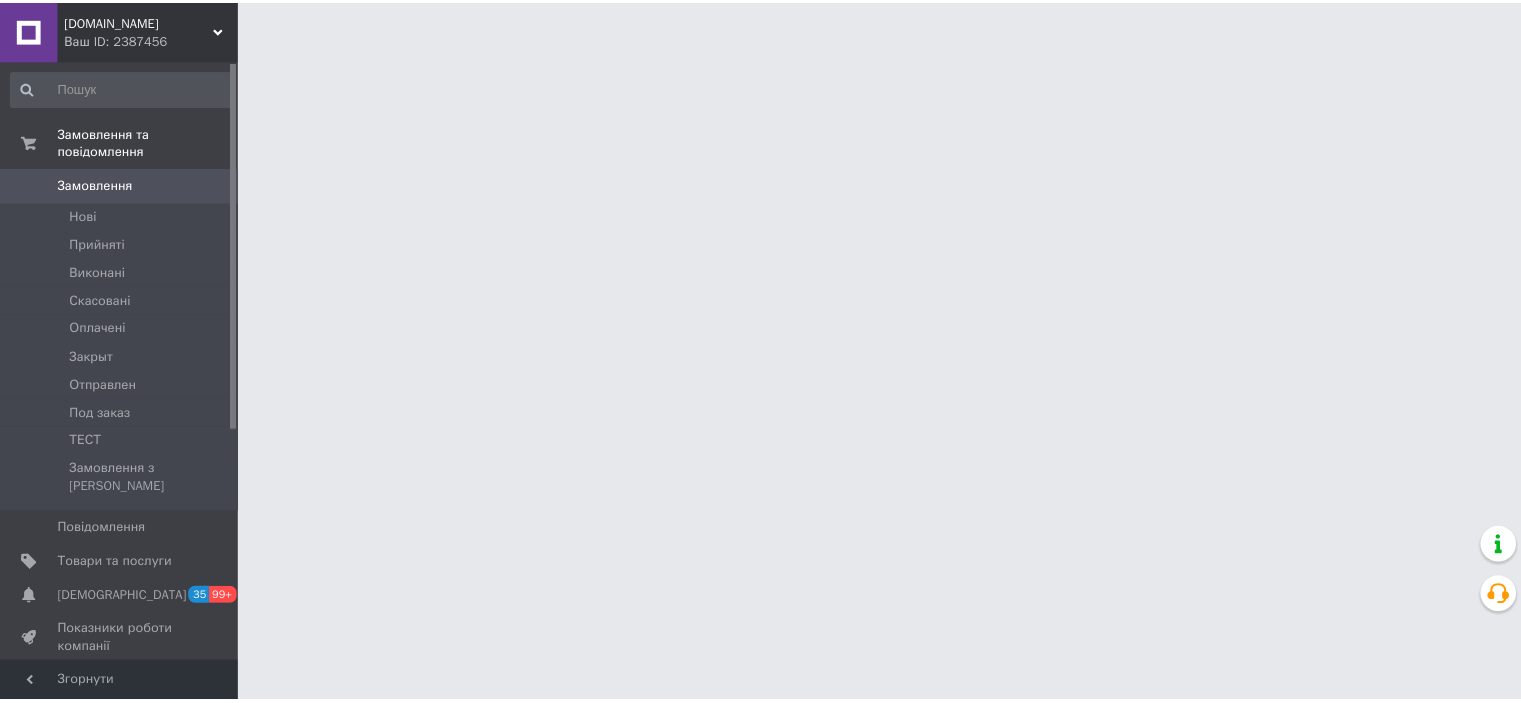 scroll, scrollTop: 0, scrollLeft: 0, axis: both 